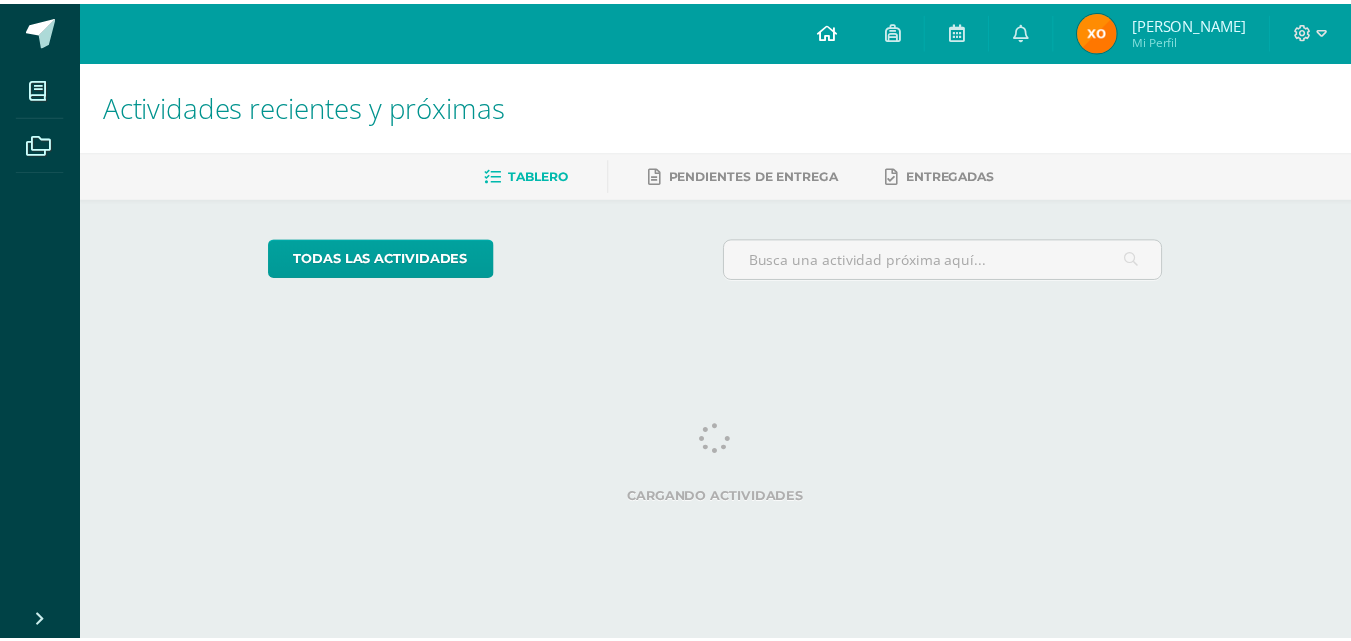scroll, scrollTop: 0, scrollLeft: 0, axis: both 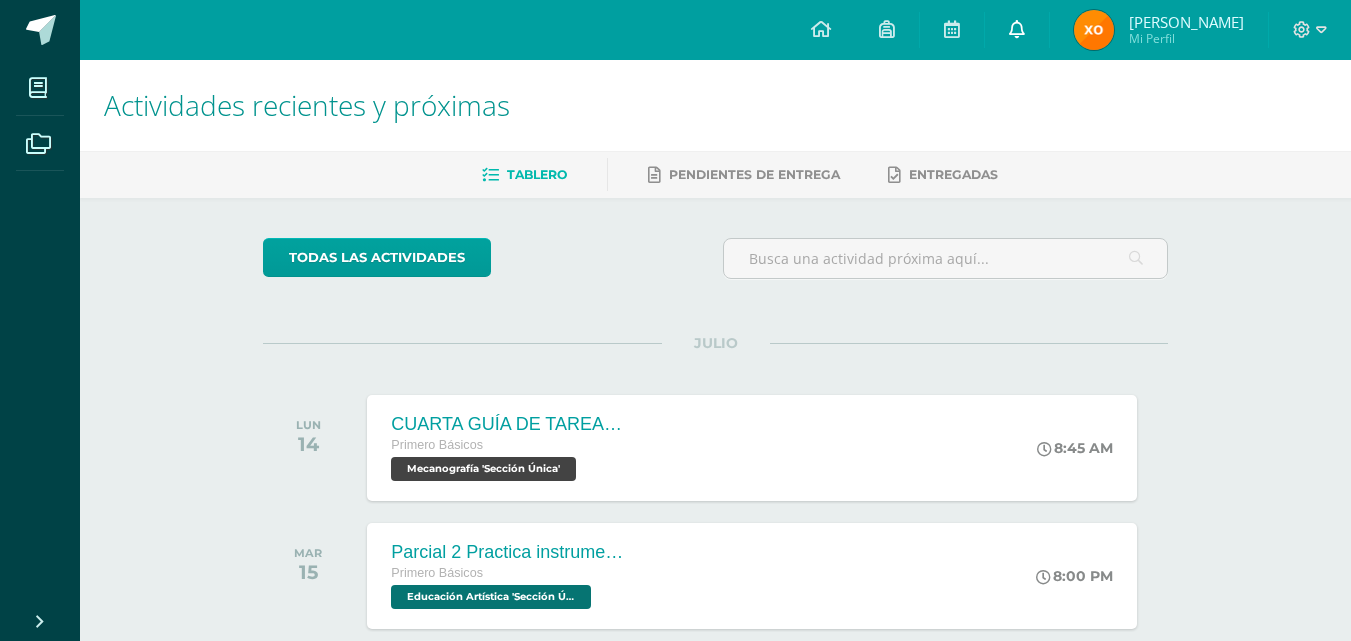 click at bounding box center (1017, 30) 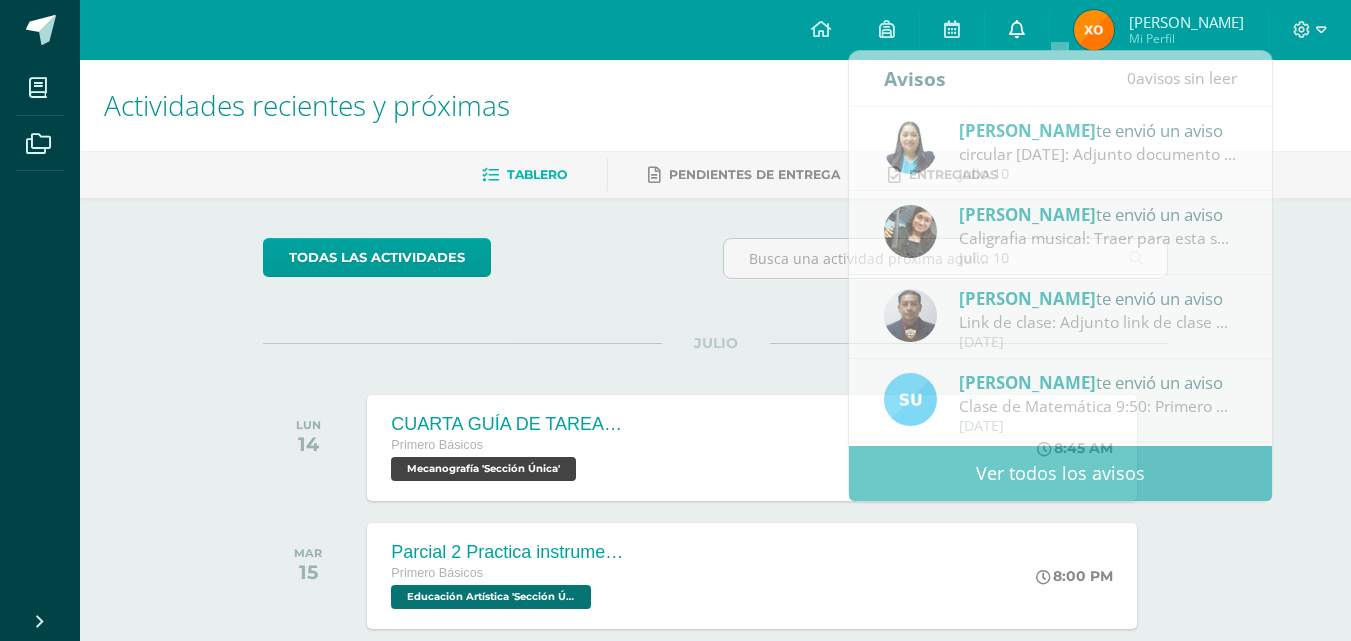 click at bounding box center [1017, 30] 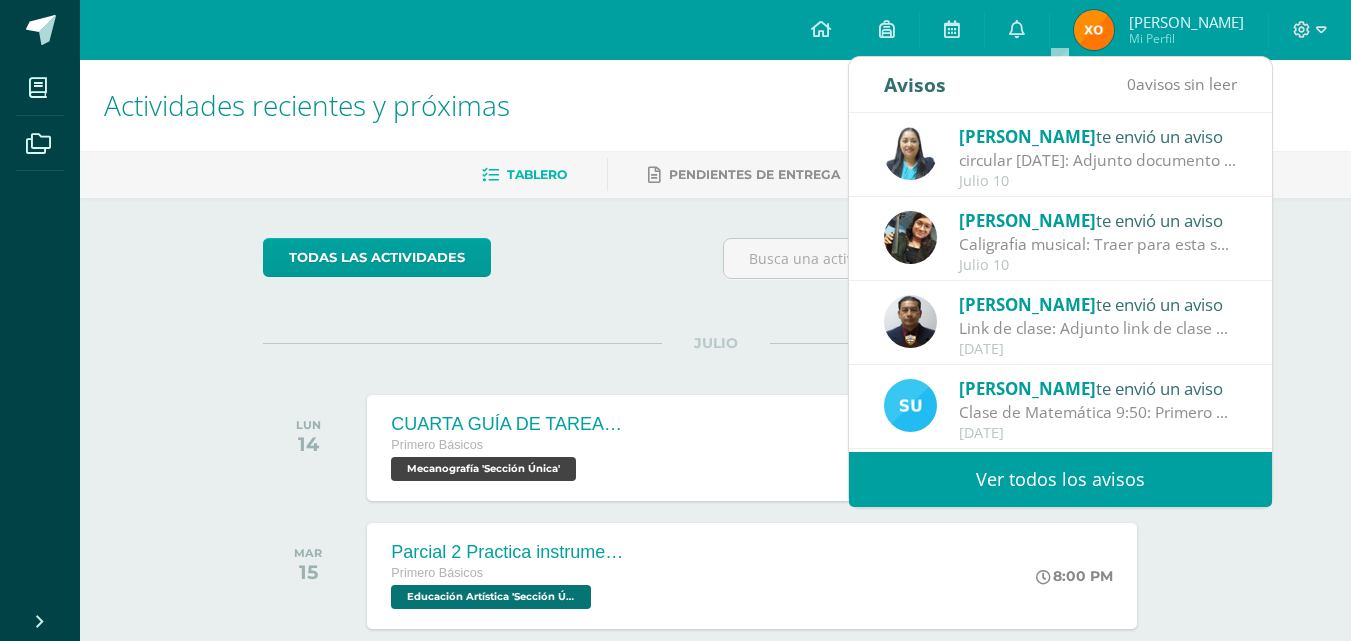 click on "circular [DATE]:
Adjunto documento para descargar" at bounding box center (1098, 160) 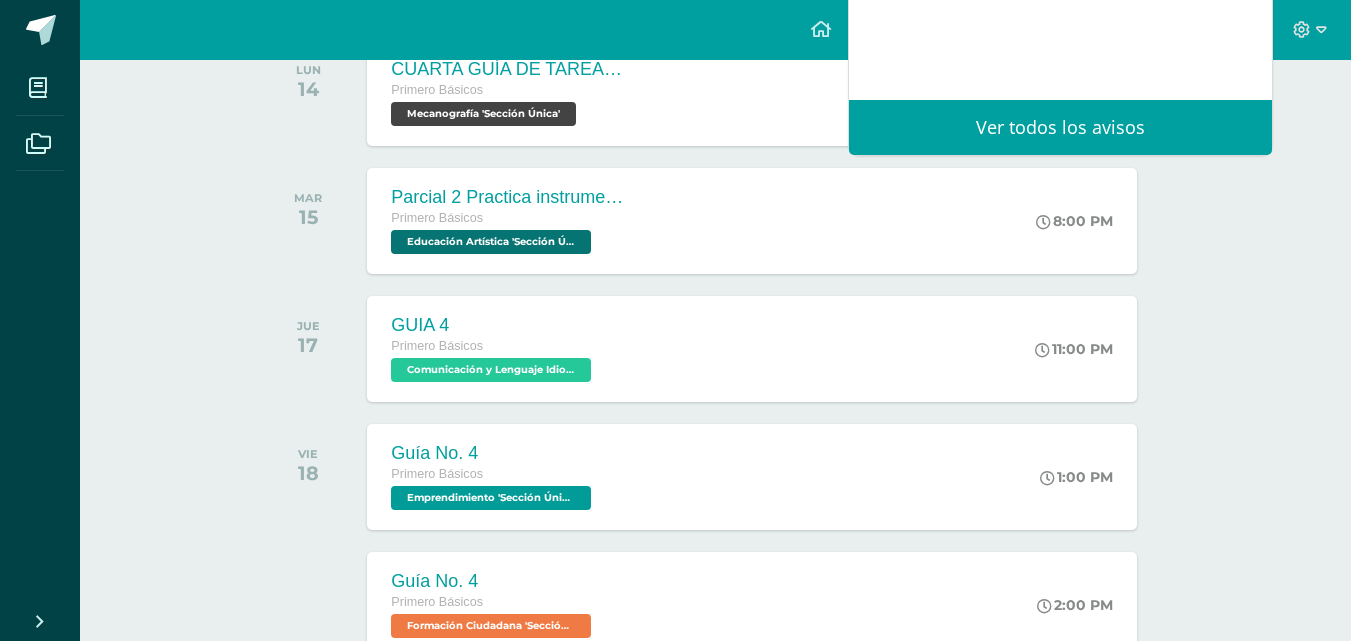 scroll, scrollTop: 400, scrollLeft: 0, axis: vertical 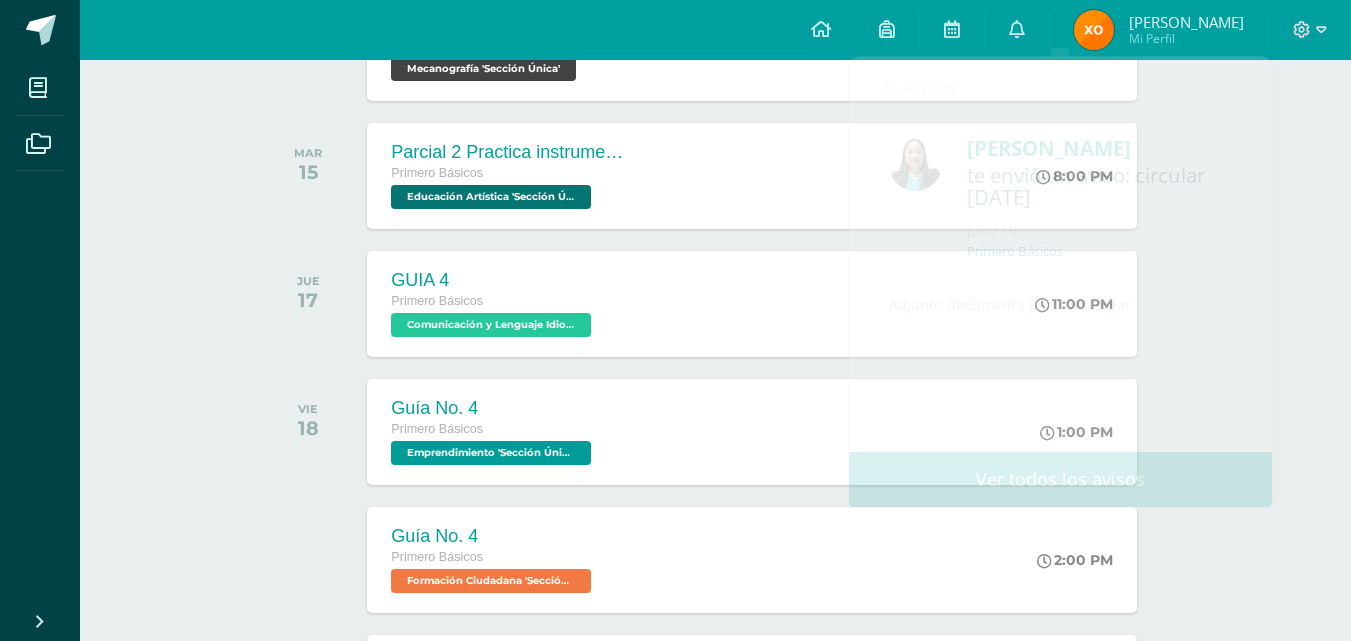 click on "Actividades recientes y próximas
Tablero
Pendientes de entrega
Entregadas
todas las Actividades
No tienes actividades
Échale un vistazo a los demás períodos o  sal y disfruta del sol
JULIO
LUN
14
CUARTA GUÍA DE TAREAS DEL TERCER BIMESTRE
Primero Básicos
Mecanografía 'Sección Única'" at bounding box center (715, 385) 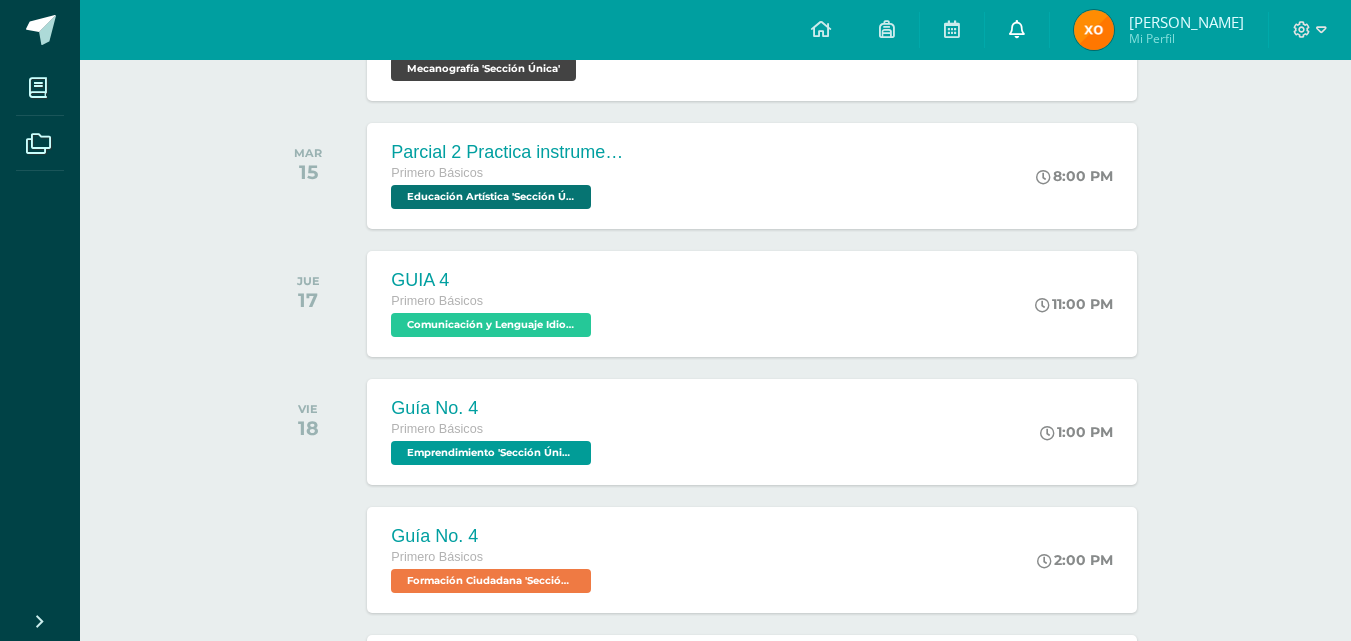 click at bounding box center [1017, 30] 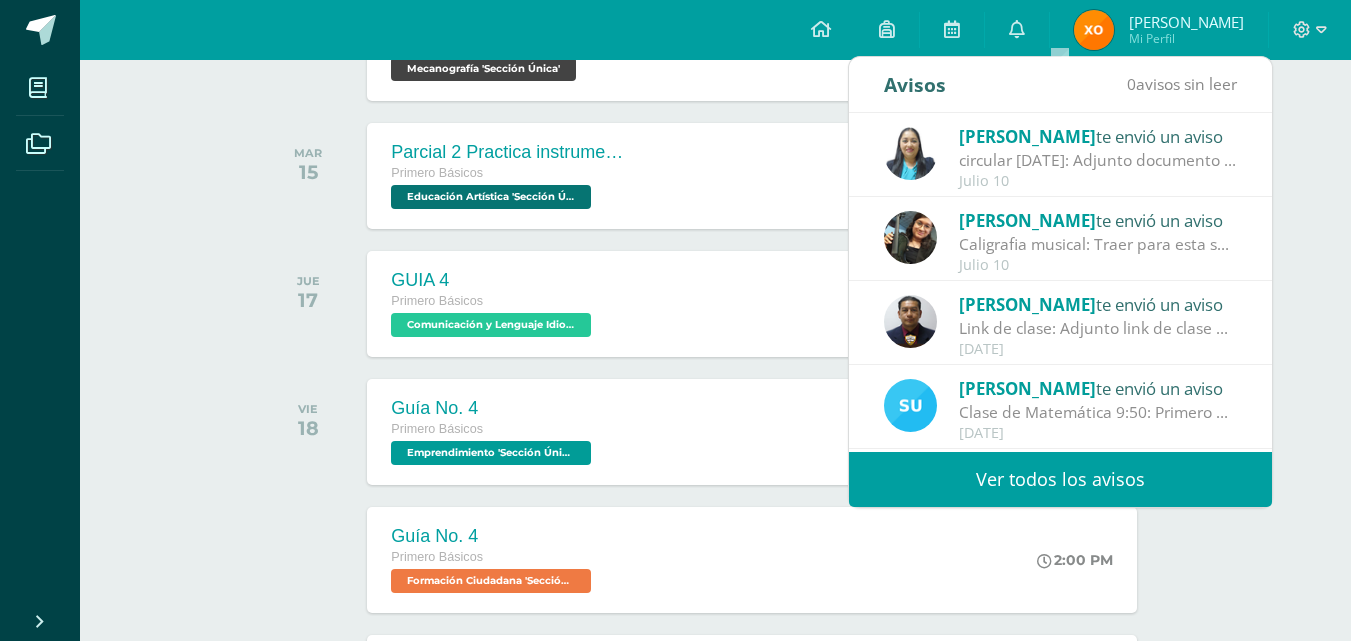 click on "circular [DATE]:
Adjunto documento para descargar" at bounding box center [1098, 160] 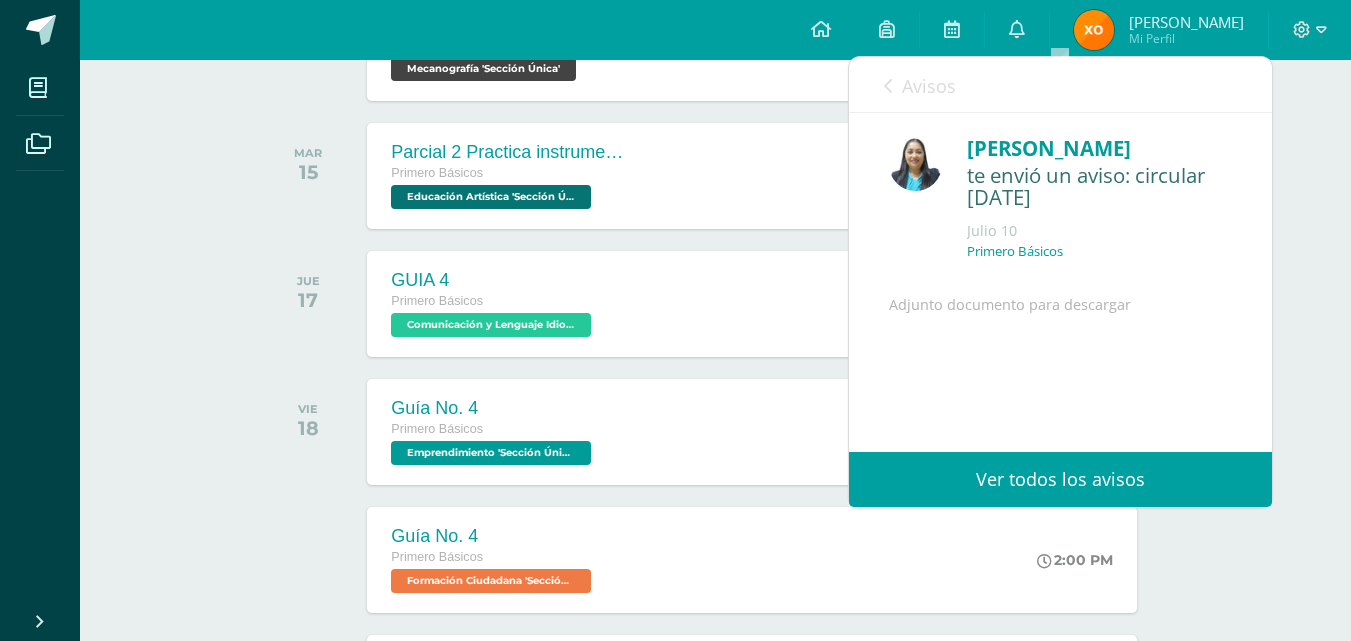 scroll, scrollTop: 145, scrollLeft: 0, axis: vertical 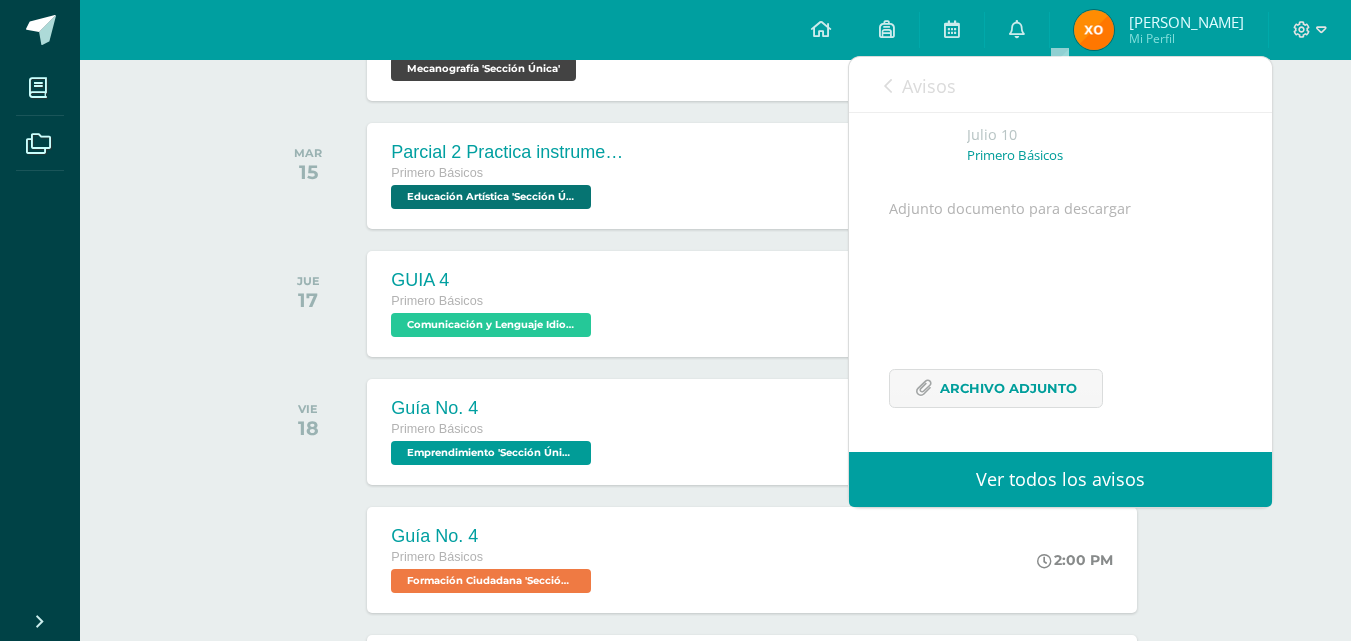 drag, startPoint x: 1031, startPoint y: 429, endPoint x: 1017, endPoint y: 358, distance: 72.36712 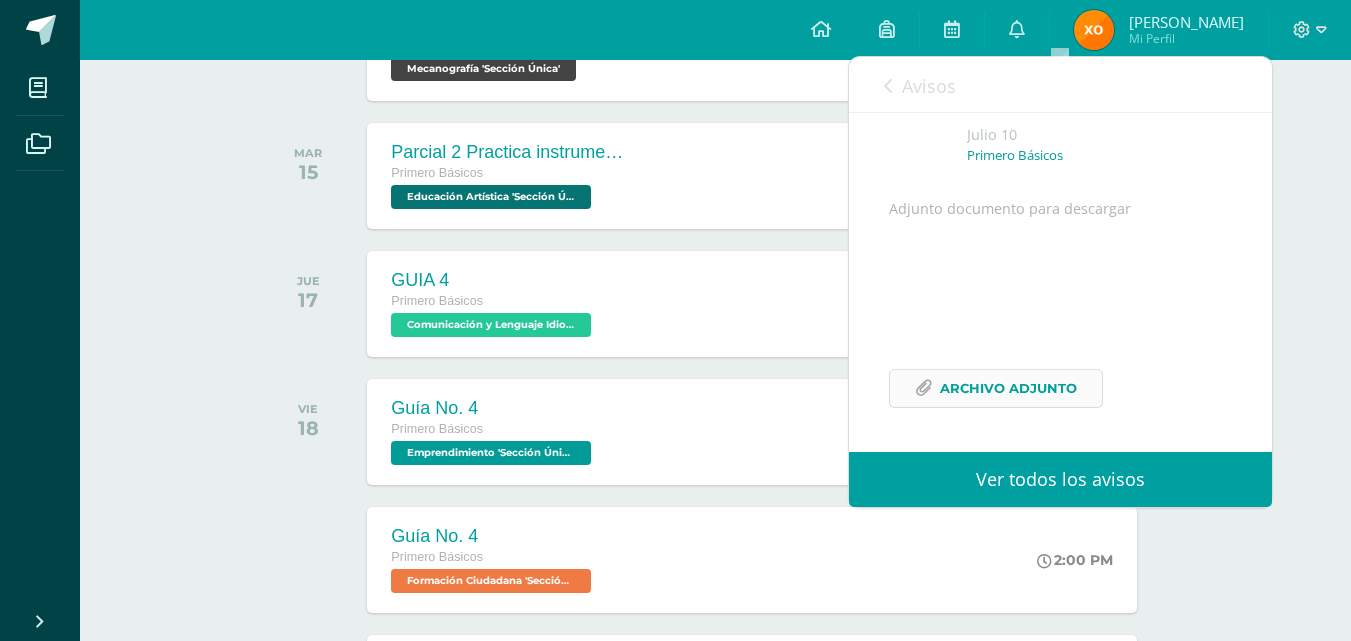 click on "Archivo Adjunto" at bounding box center [1008, 388] 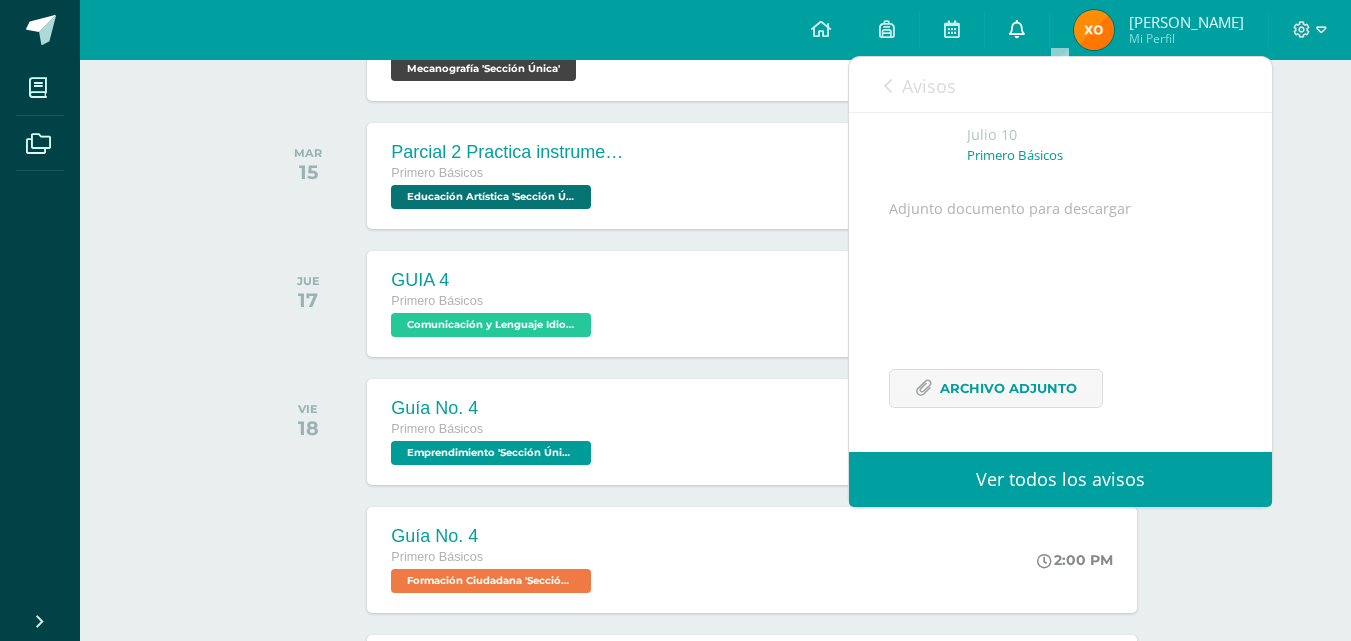 click at bounding box center [1017, 29] 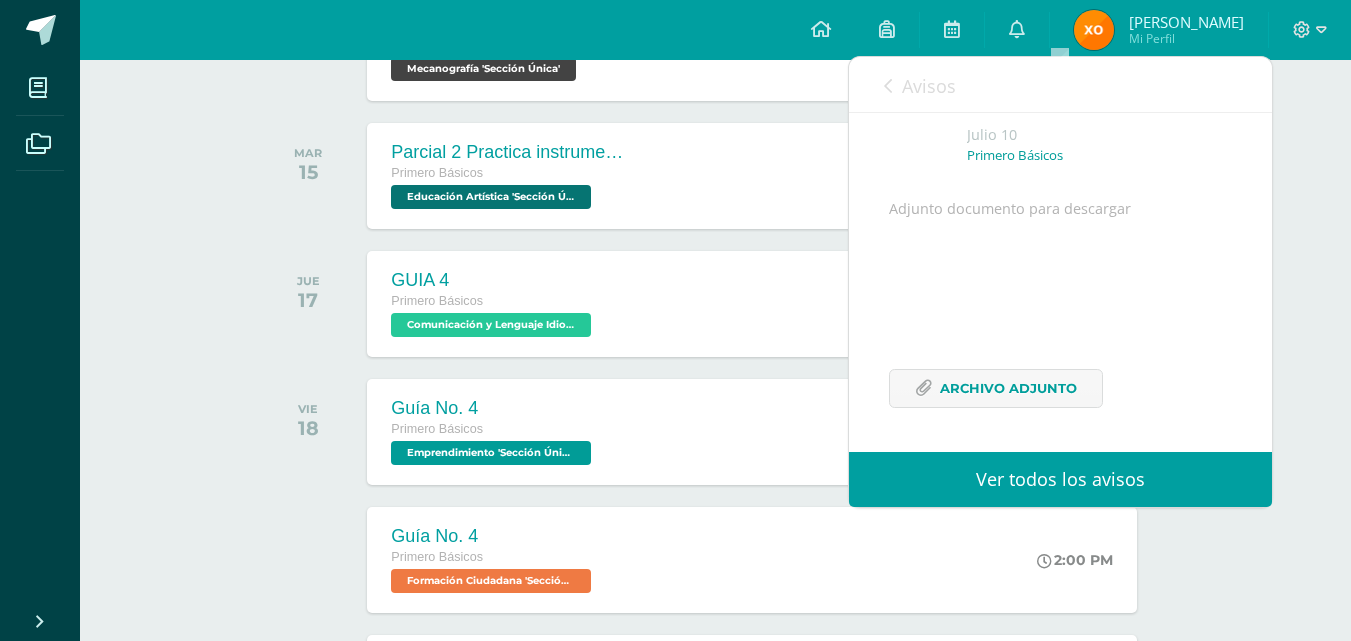 click on "Adjunto documento para descargar
Archivo Adjunto" at bounding box center [1060, 314] 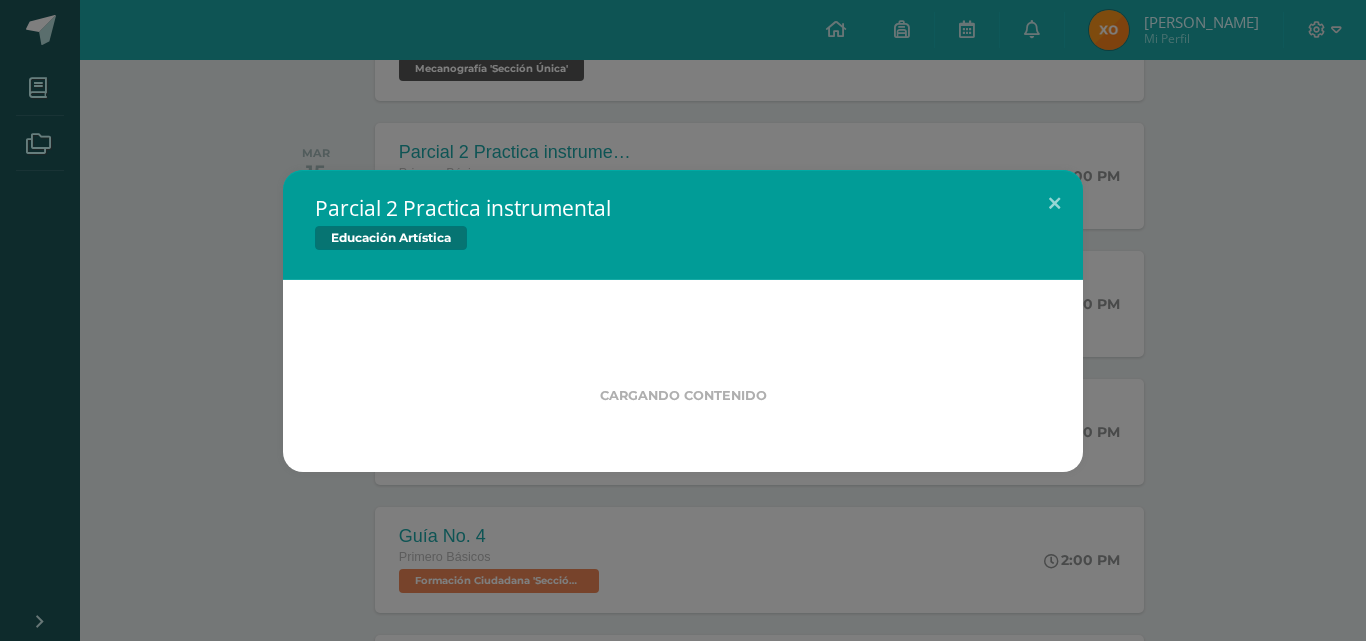 click on "Parcial 2 Practica instrumental
Educación Artística
Cargando contenido" at bounding box center [683, 321] 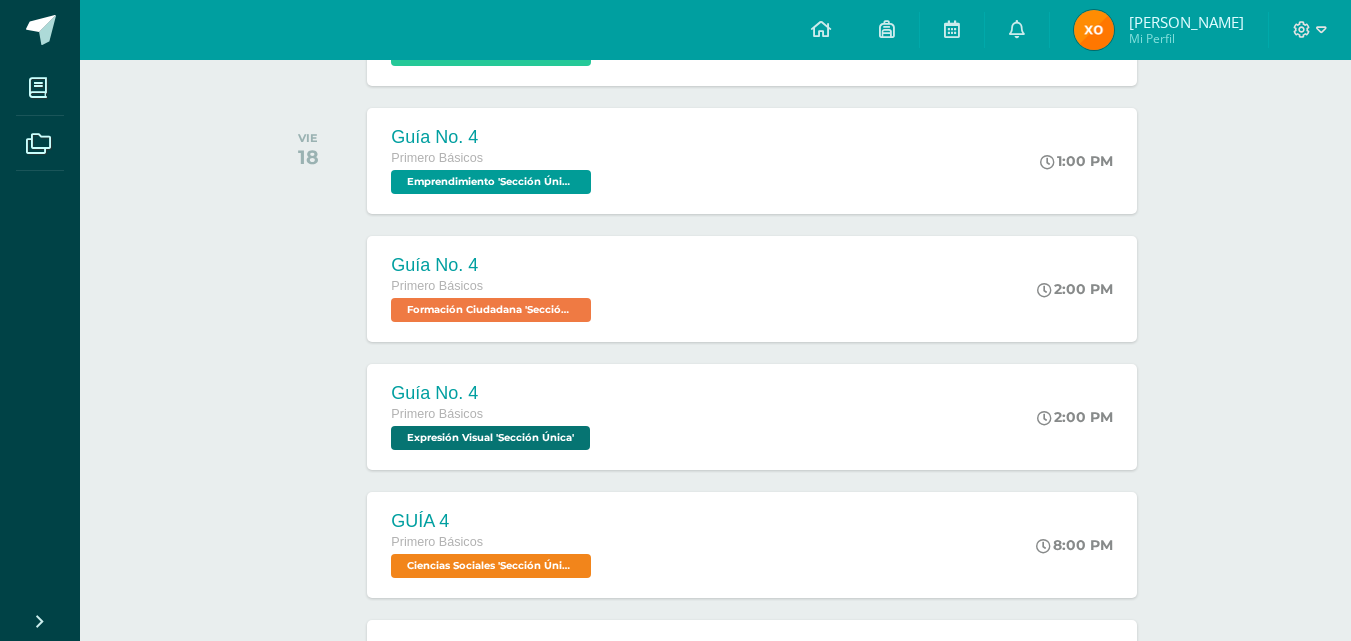 scroll, scrollTop: 700, scrollLeft: 0, axis: vertical 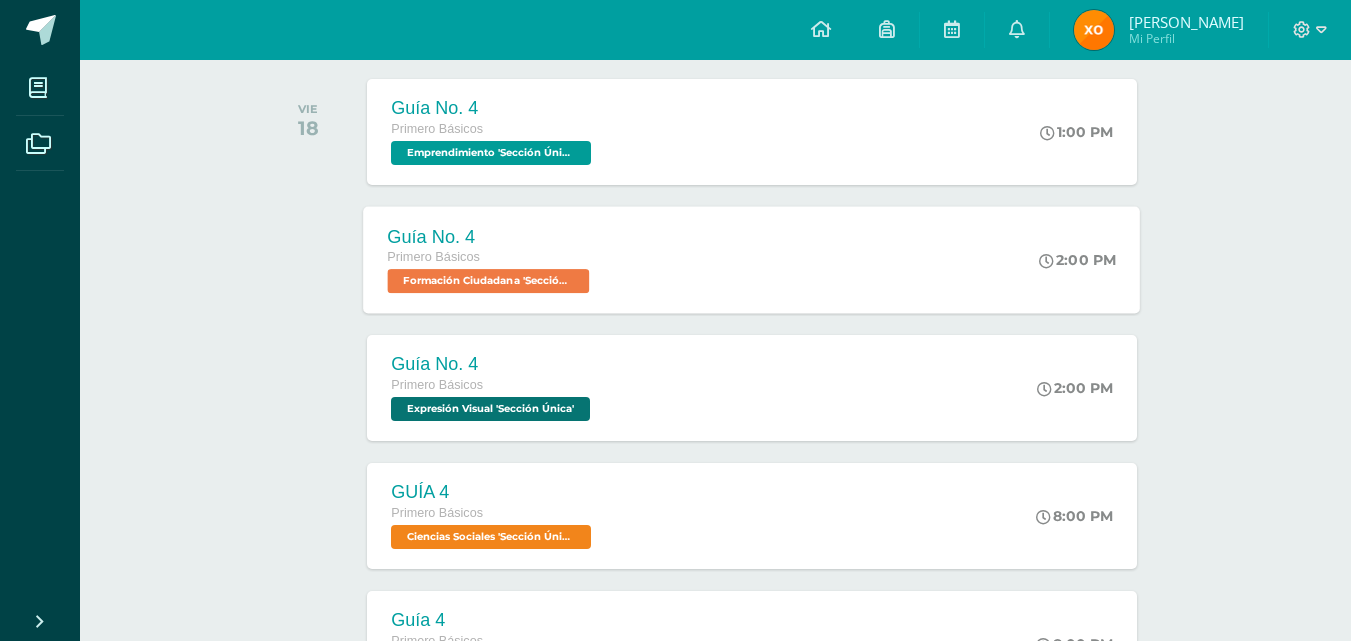 click on "Formación Ciudadana 'Sección Única'" at bounding box center [489, 281] 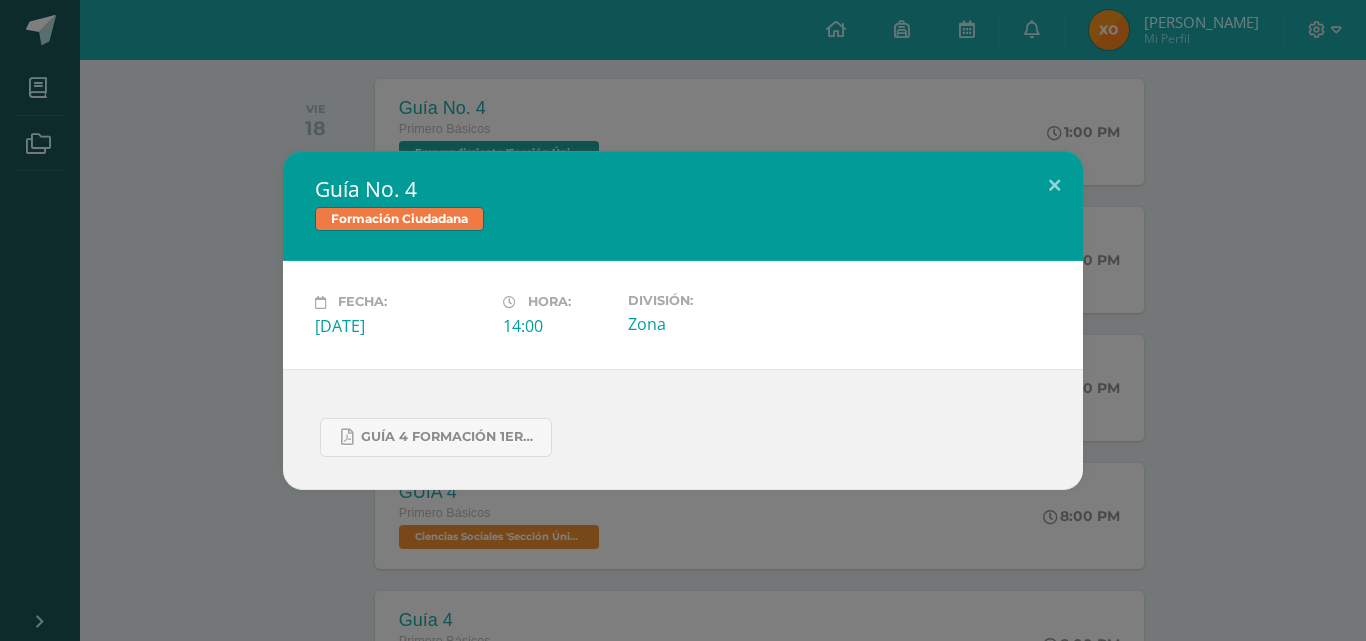 drag, startPoint x: 609, startPoint y: 386, endPoint x: 594, endPoint y: 384, distance: 15.132746 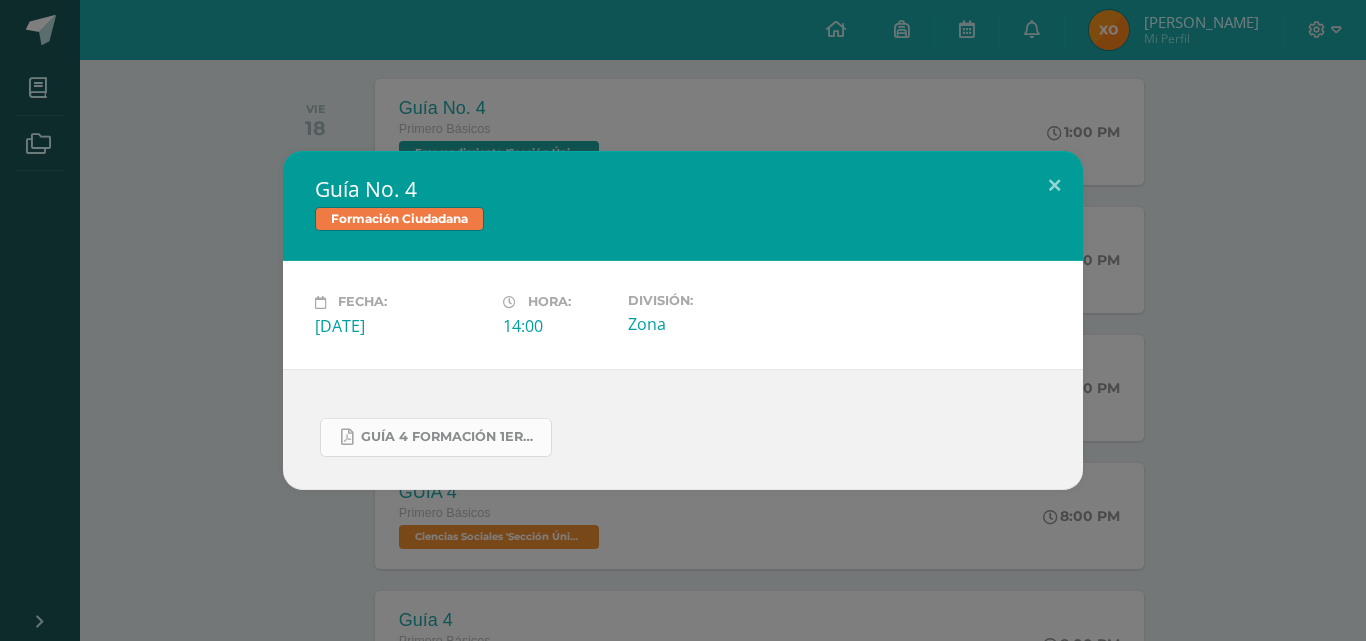 click on "GUÍA 4 FORMACIÓN 1ERO. III BIM.pdf" at bounding box center (451, 437) 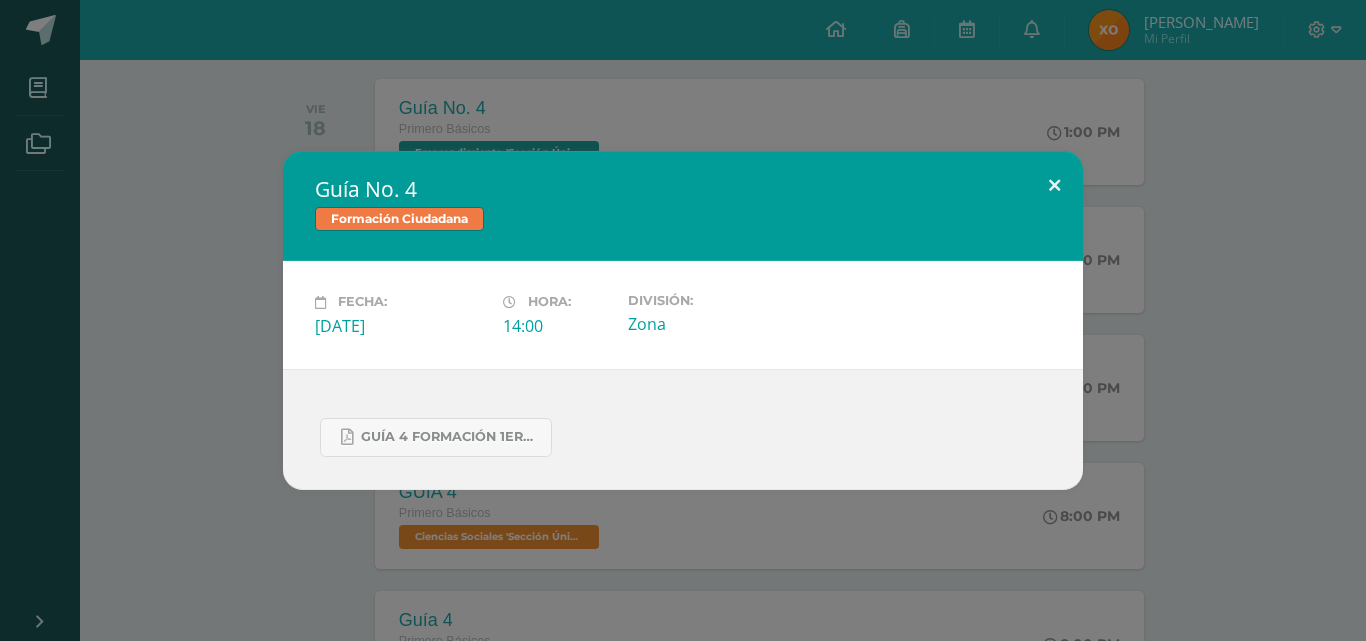 click at bounding box center (1054, 185) 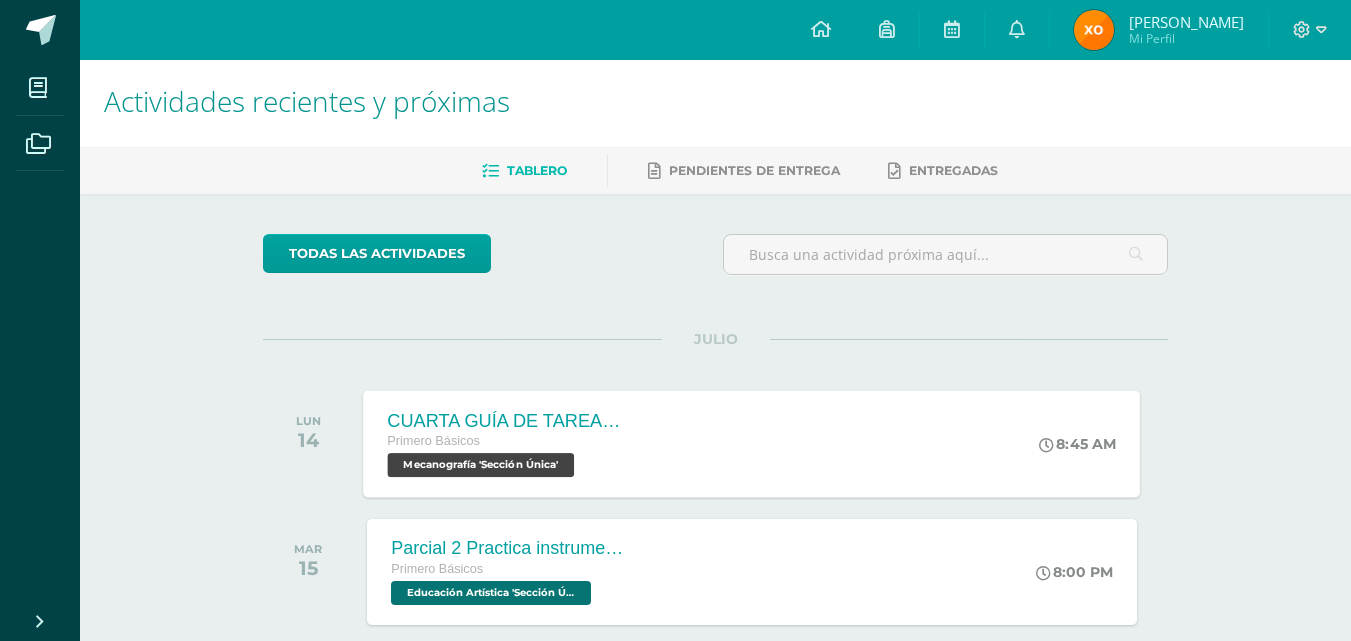 scroll, scrollTop: 0, scrollLeft: 0, axis: both 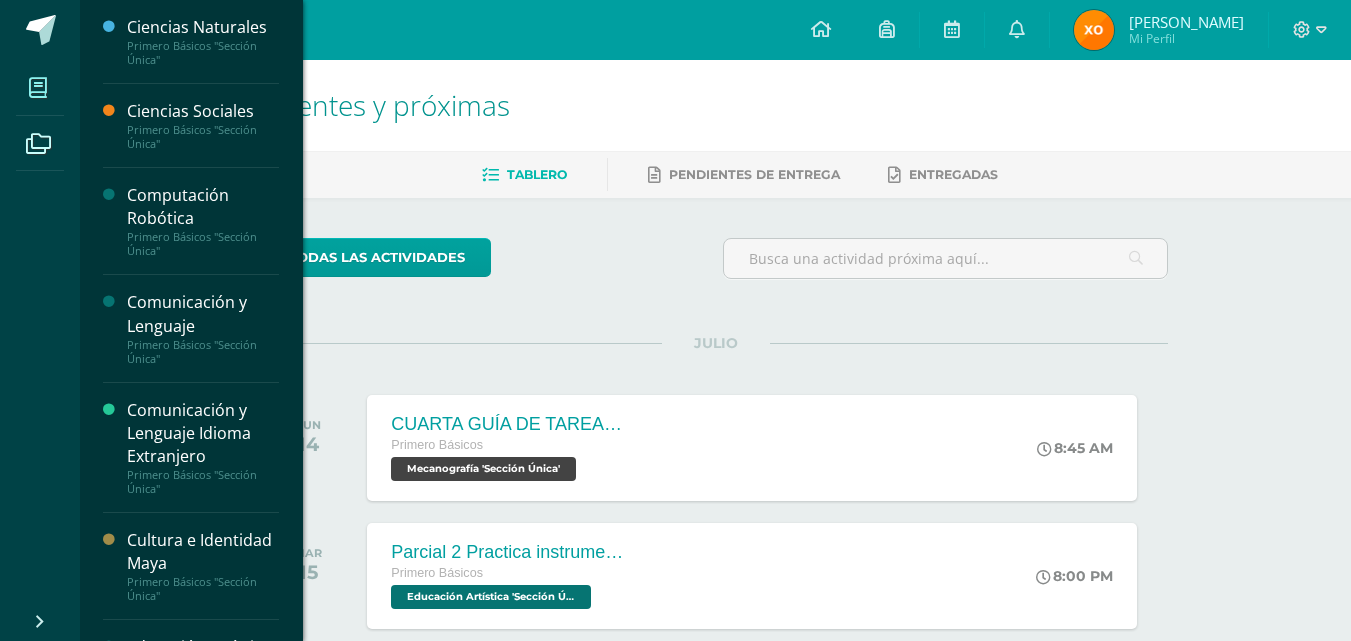 click at bounding box center (38, 87) 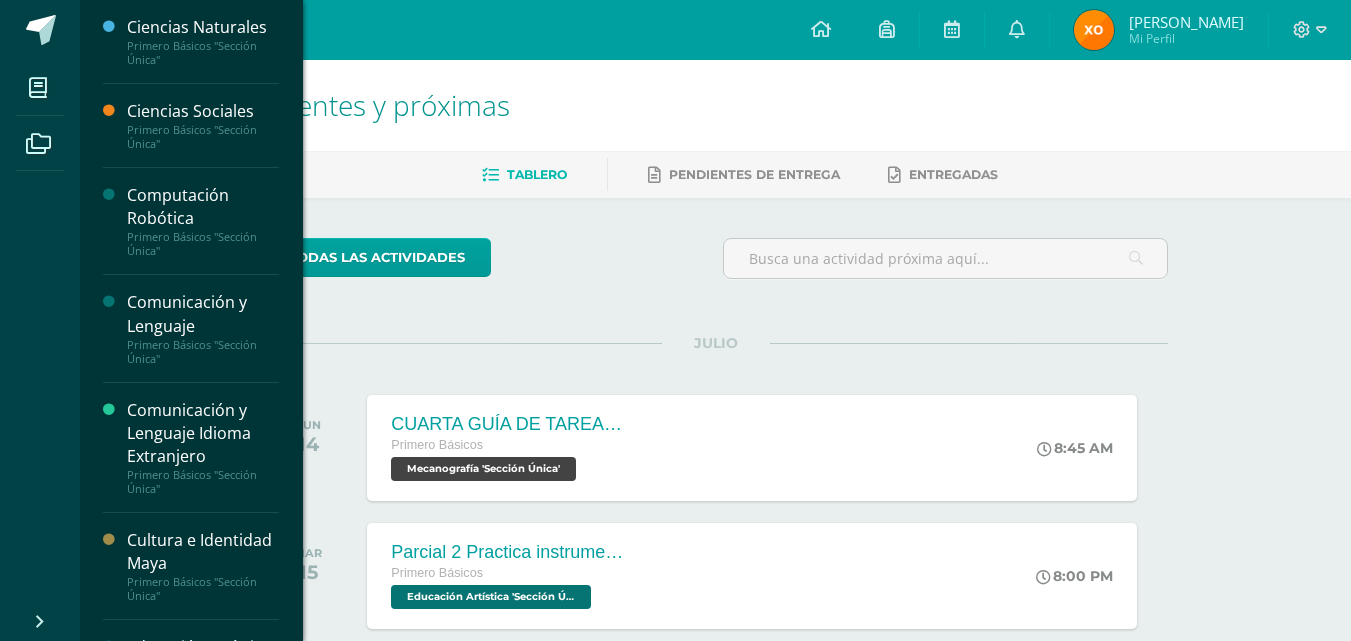 click on "Computación  Robótica" at bounding box center [203, 207] 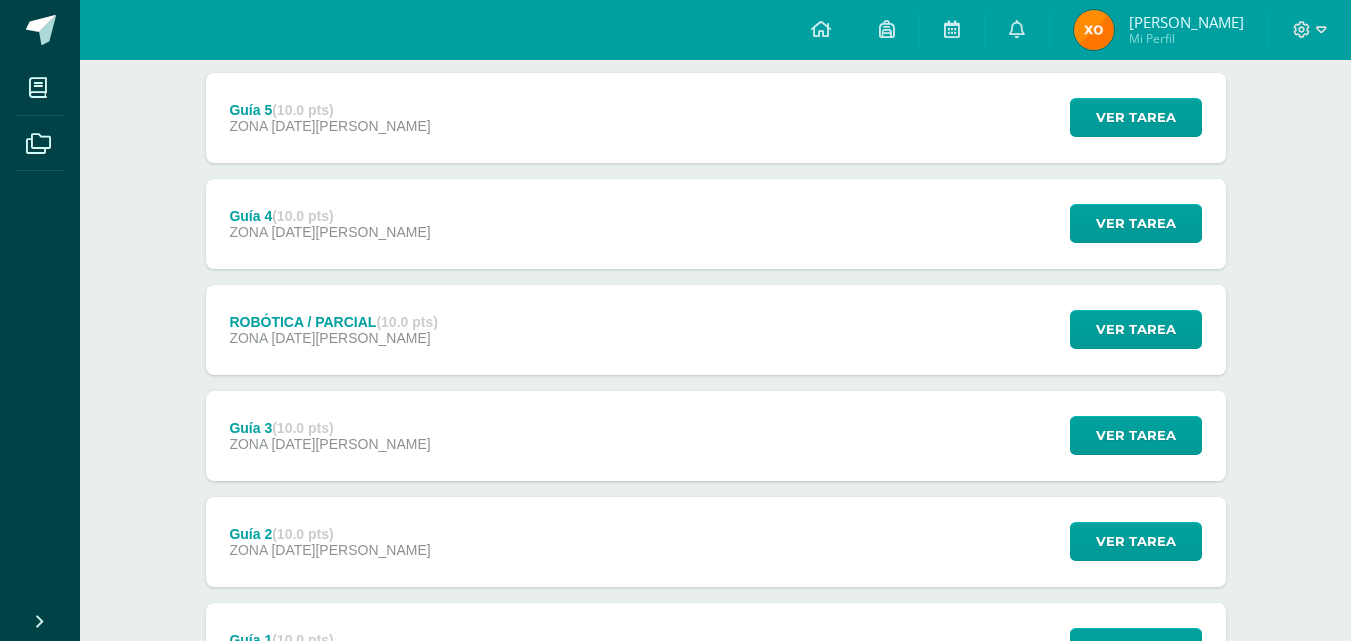 scroll, scrollTop: 0, scrollLeft: 0, axis: both 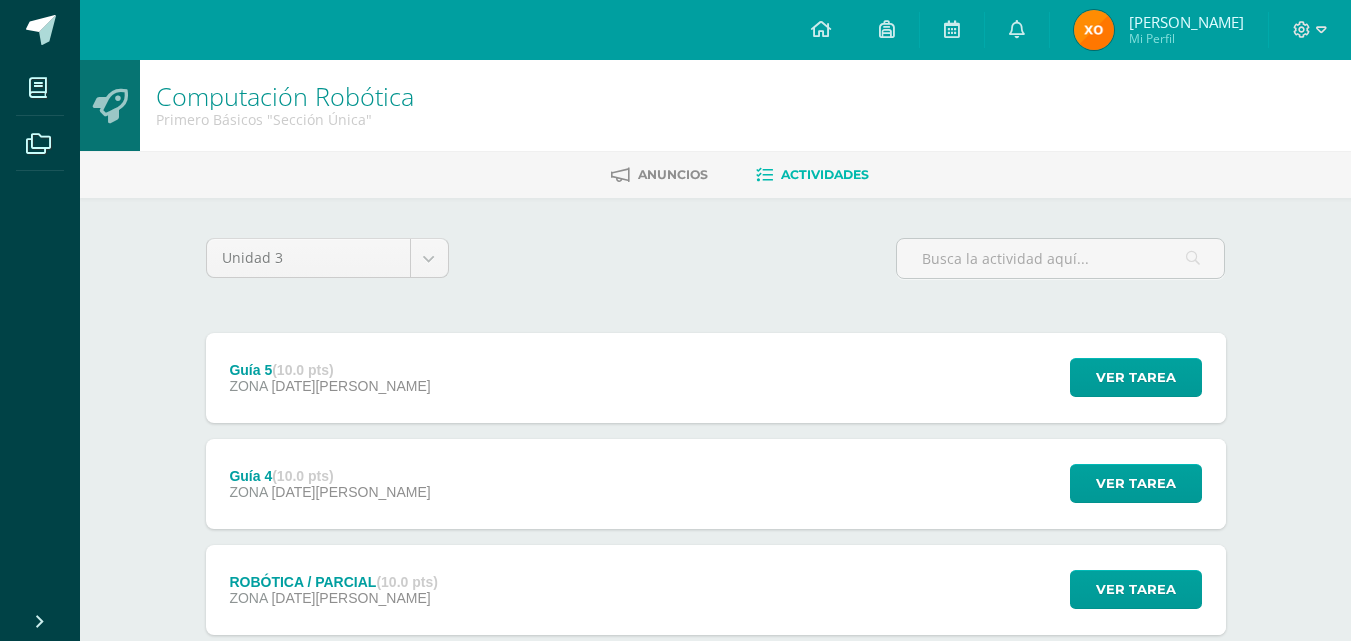 click on "Anuncios
Actividades" at bounding box center (739, 174) 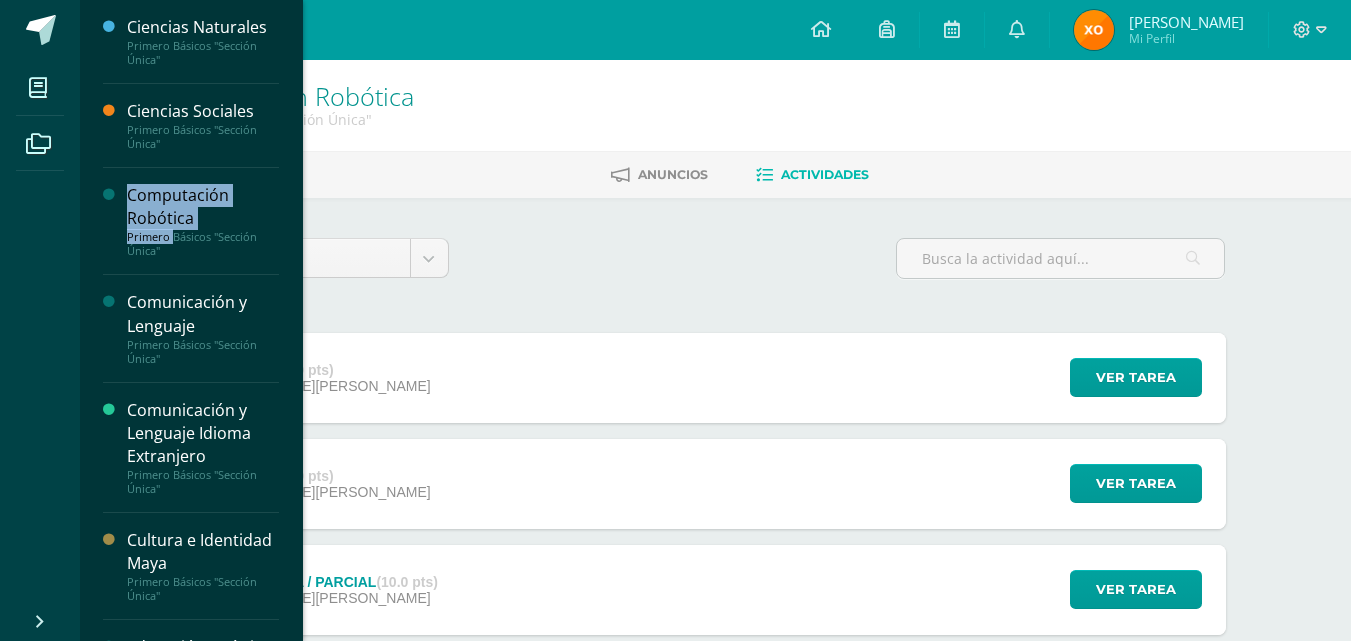 click on "Computación  Robótica
Primero
Básicos
"Sección Única"" at bounding box center (191, 221) 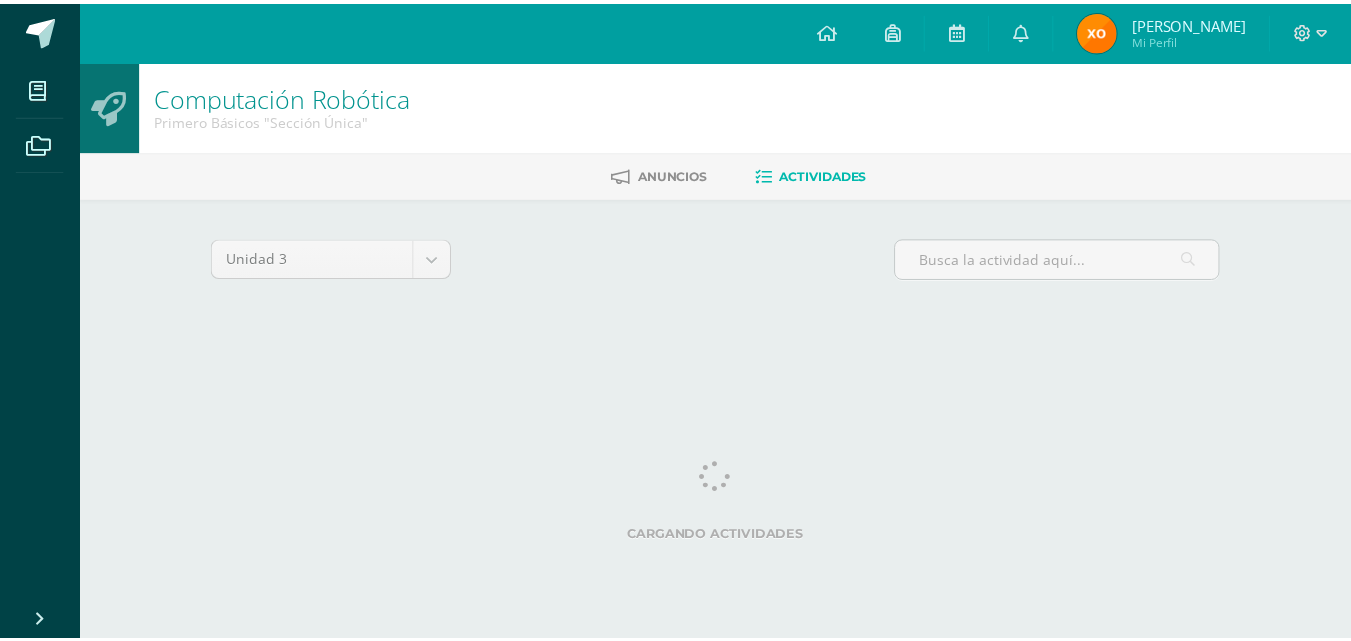 scroll, scrollTop: 0, scrollLeft: 0, axis: both 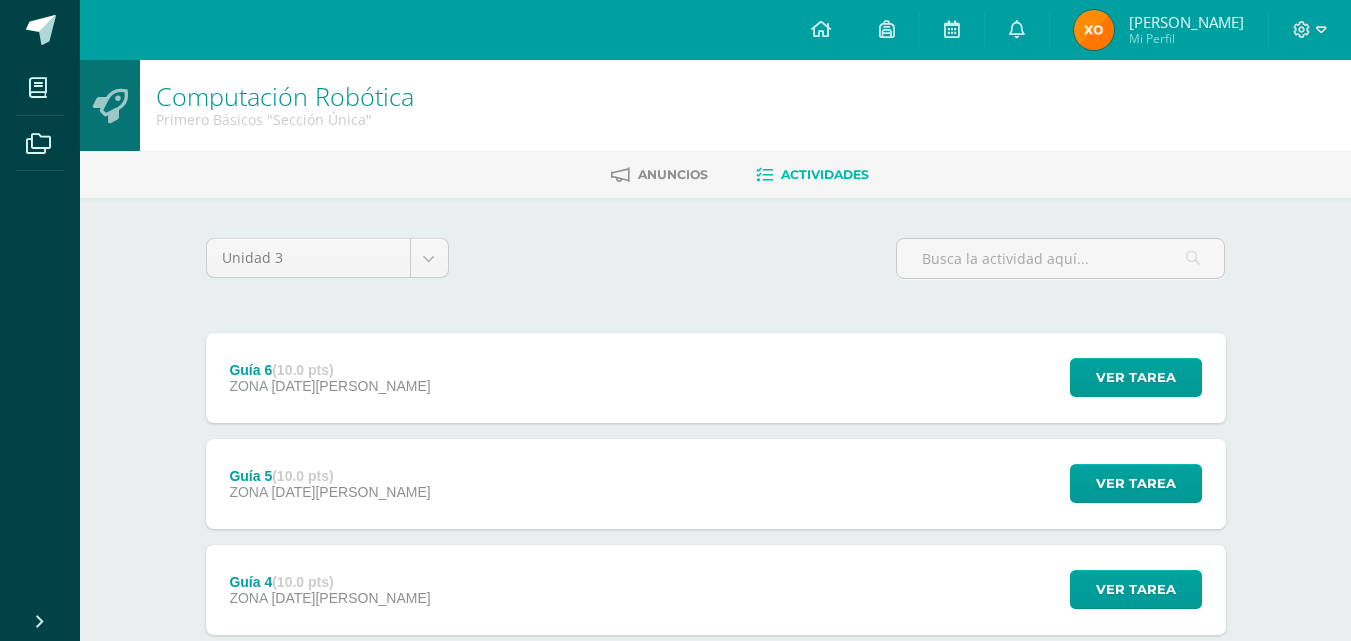 click on "Guía 6  (10.0 pts)
ZONA
[DATE][PERSON_NAME]
Ver tarea
Guía 6
Computación  Robótica
Cargando contenido" at bounding box center [716, 378] 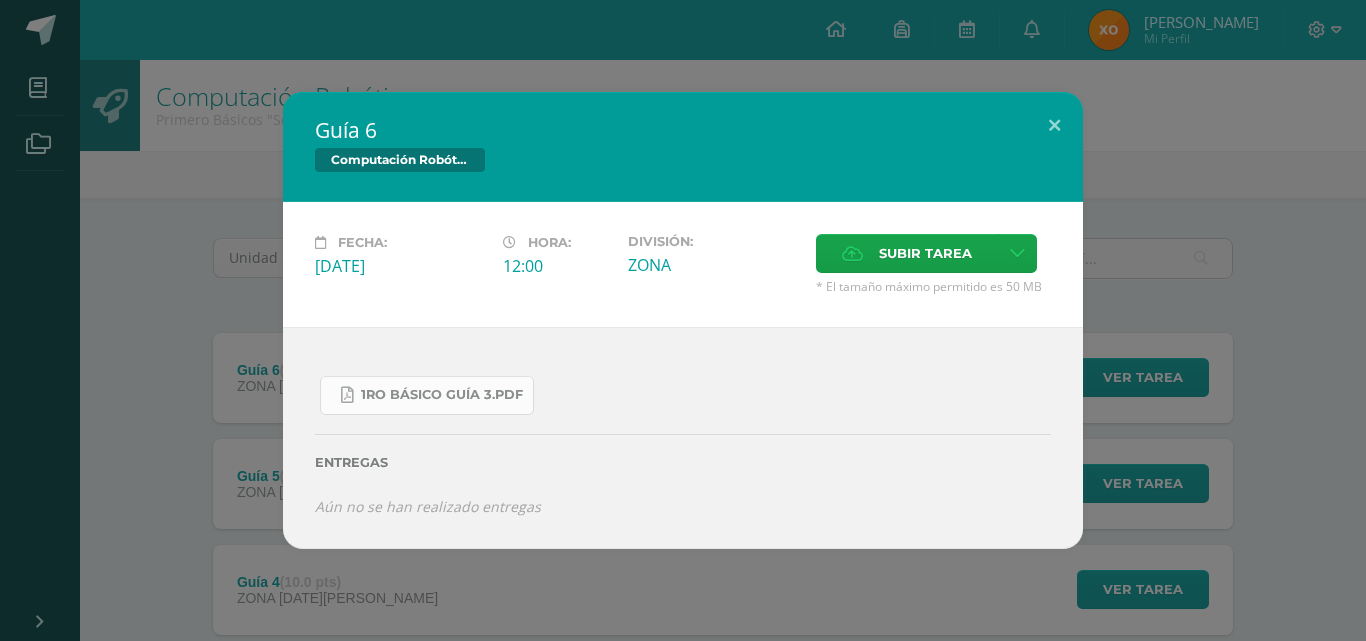 click on "1ro Básico Guía 3.pdf" at bounding box center (442, 395) 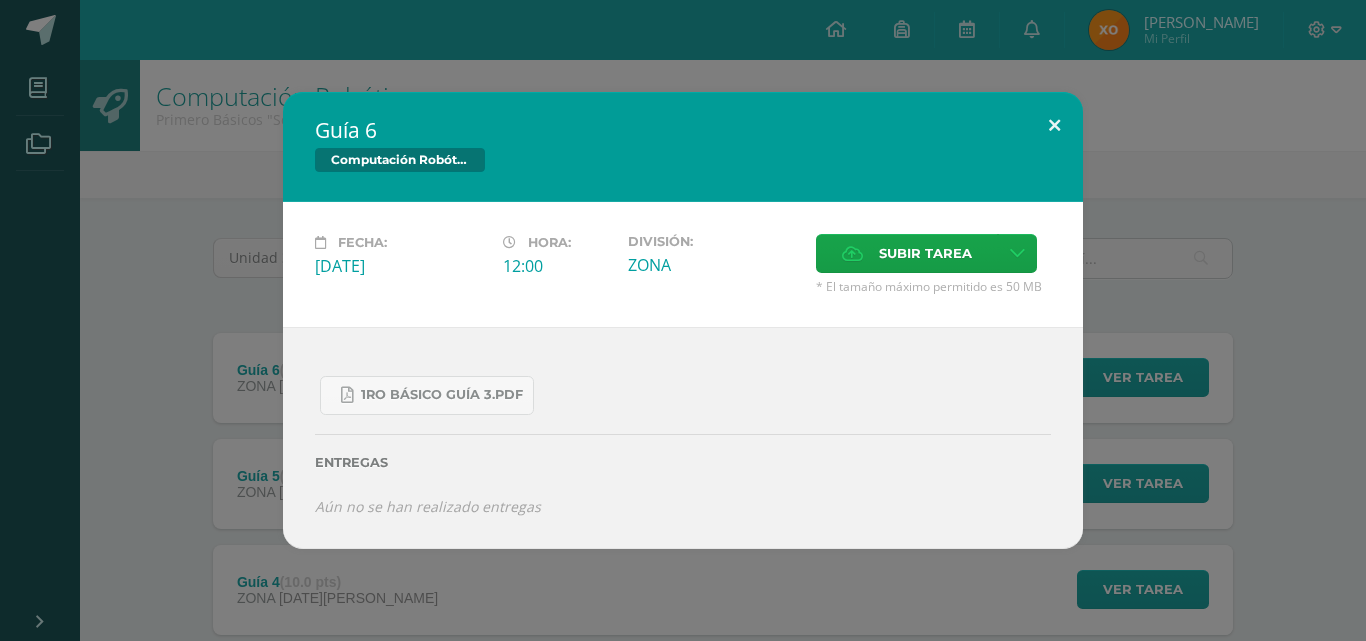 click at bounding box center [1054, 126] 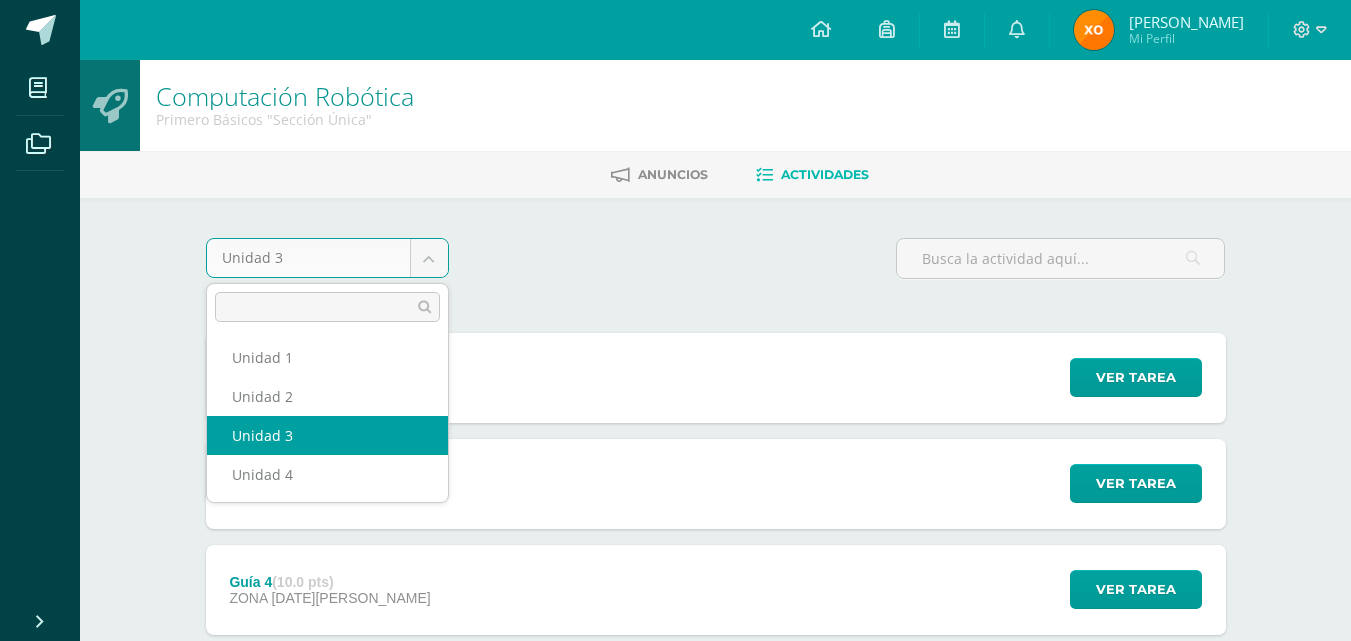 click on "Mis cursos Archivos Cerrar panel
Ciencias Naturales
Primero
Básicos
"Sección Única"
Ciencias Sociales
Primero
Básicos
"Sección Única"
Computación  Robótica
Primero
Básicos
"Sección Única"
Comunicación y Lenguaje
Primero
Básicos
"Sección Única"
Comunicación y Lenguaje Idioma Extranjero
Cultura e Identidad Maya
Ver Todos los Cursos  Configuración" at bounding box center (675, 596) 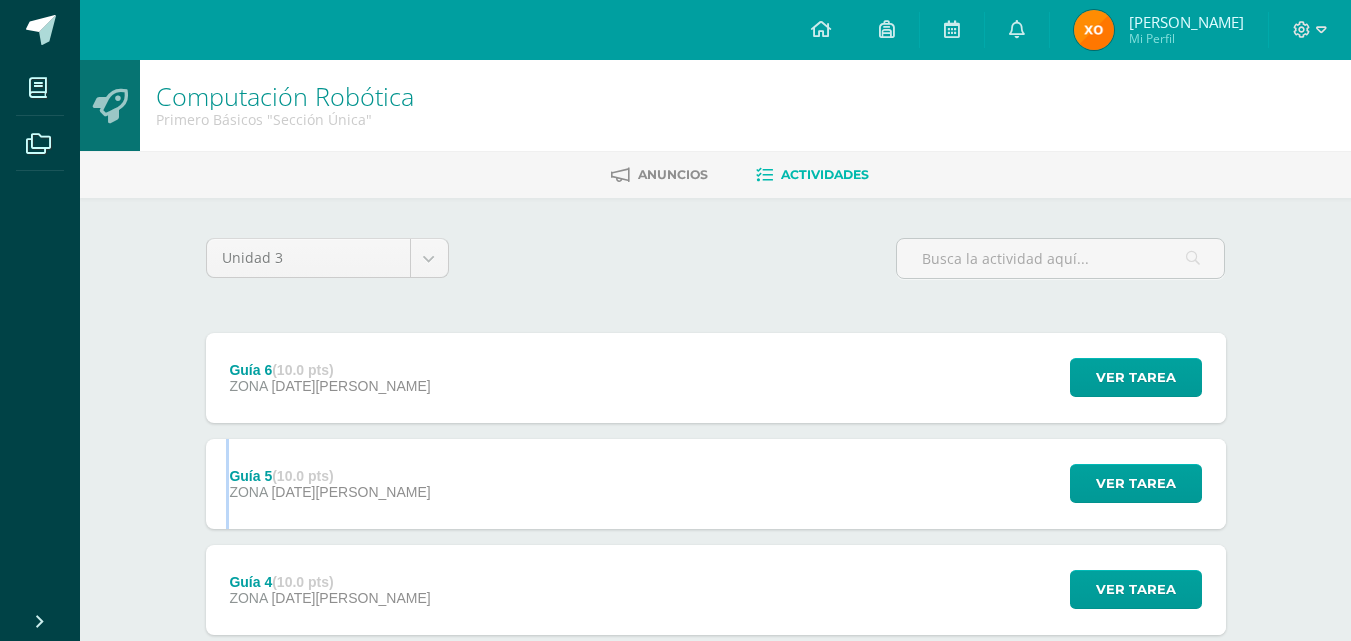 click on "Guía 6  (10.0 pts)
ZONA
14 de Julio
Ver tarea
Guía 6
Computación  Robótica
Fecha:
Lunes 14 de Julio
Hora:" at bounding box center (716, 696) 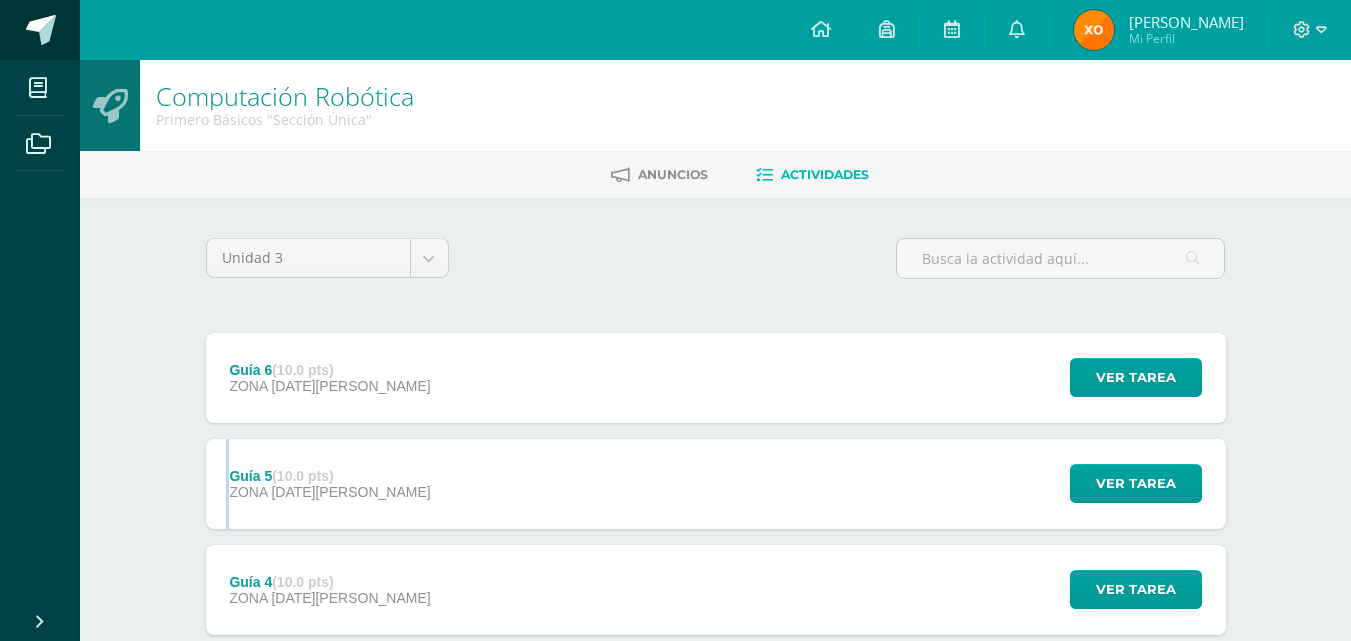 click at bounding box center (41, 30) 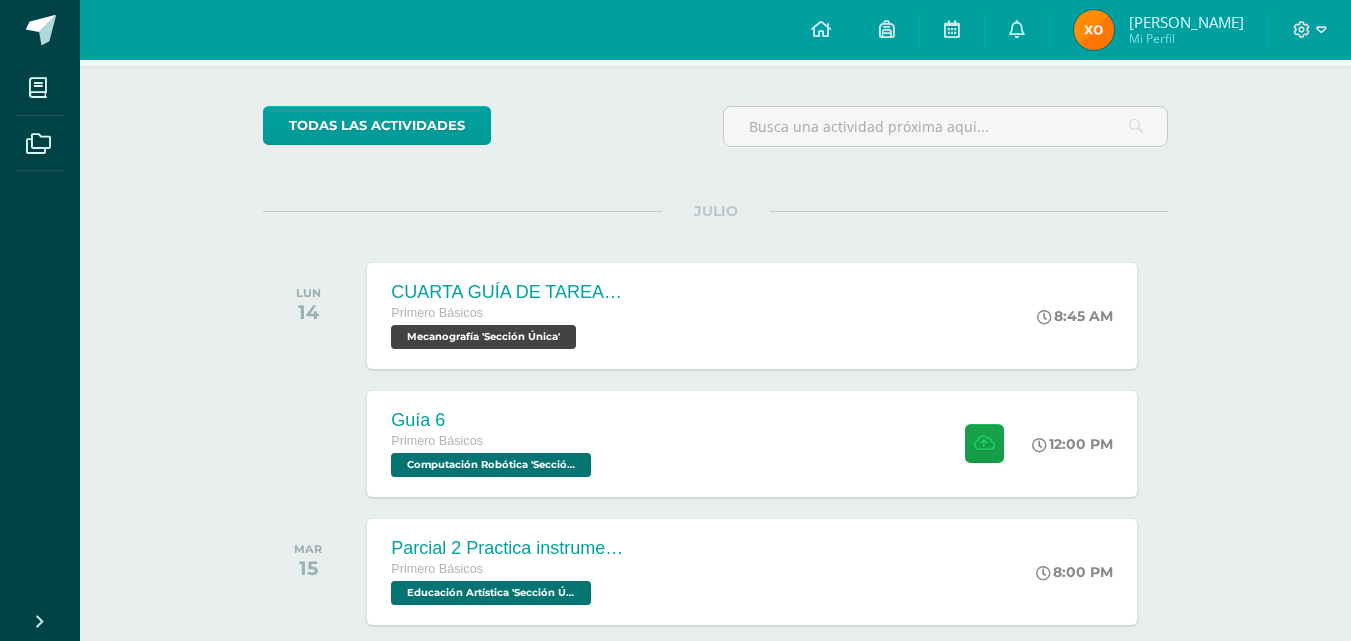 scroll, scrollTop: 200, scrollLeft: 0, axis: vertical 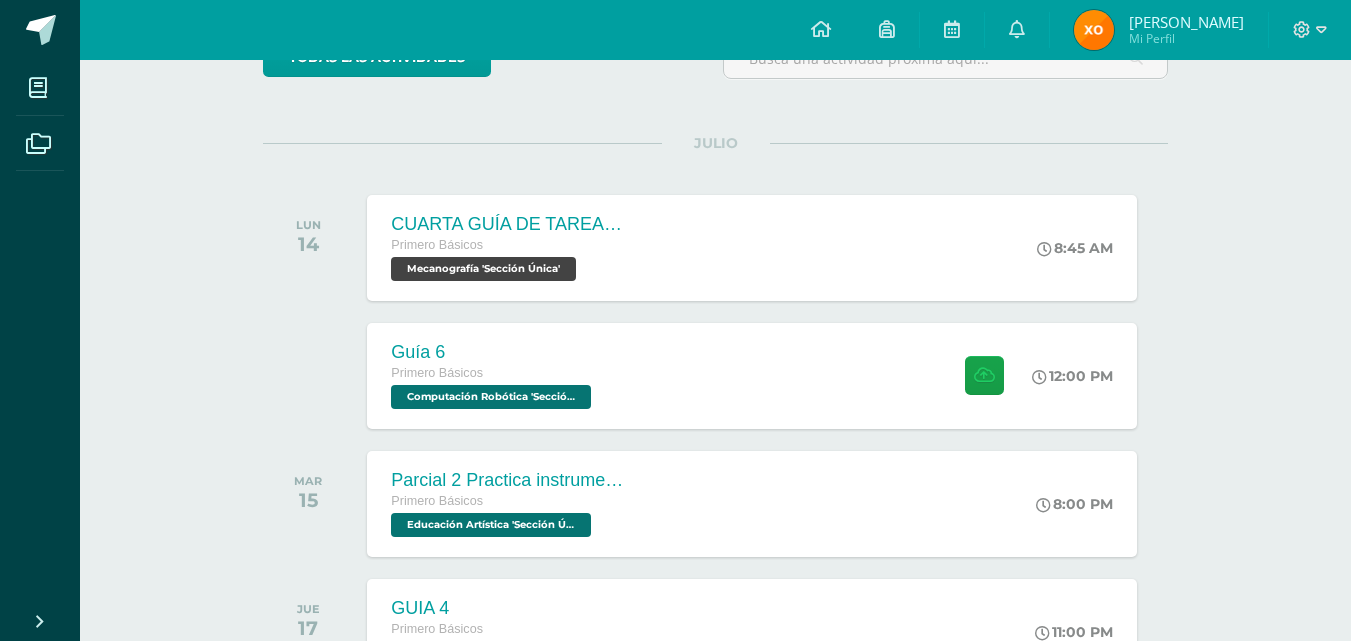 click on "Guía 6
Primero Básicos
Computación  Robótica 'Sección Única'" at bounding box center (493, 376) 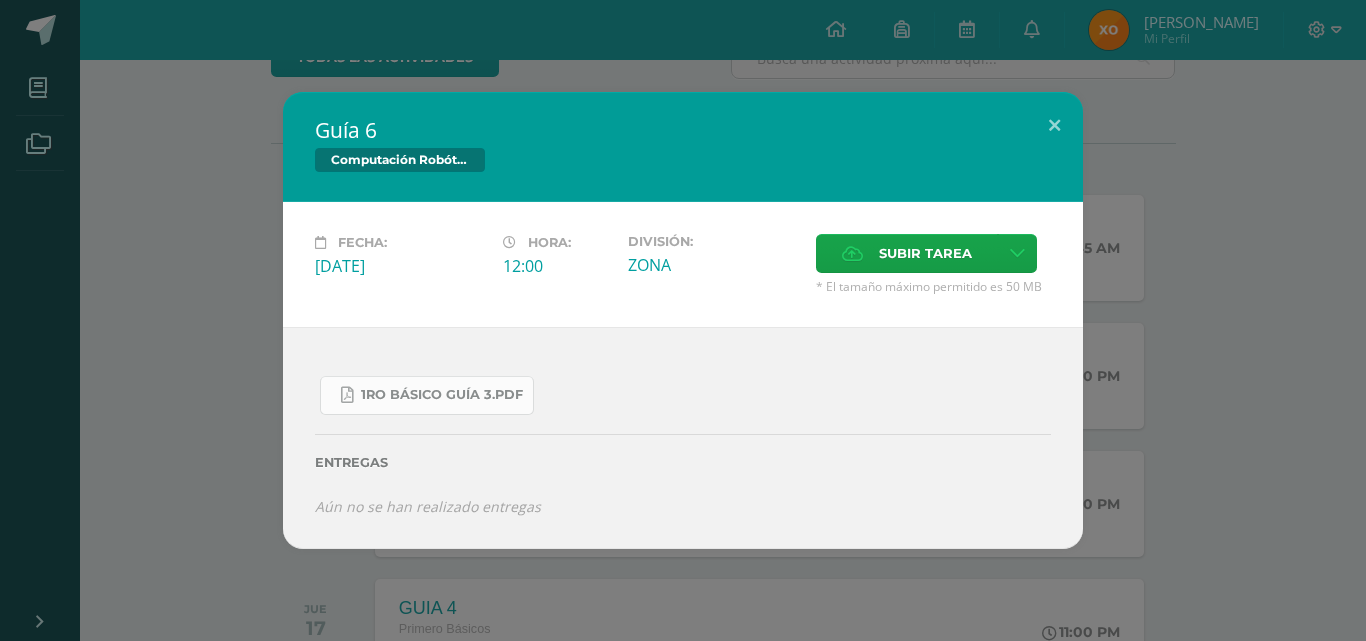 click on "1ro Básico Guía 3.pdf" at bounding box center (427, 395) 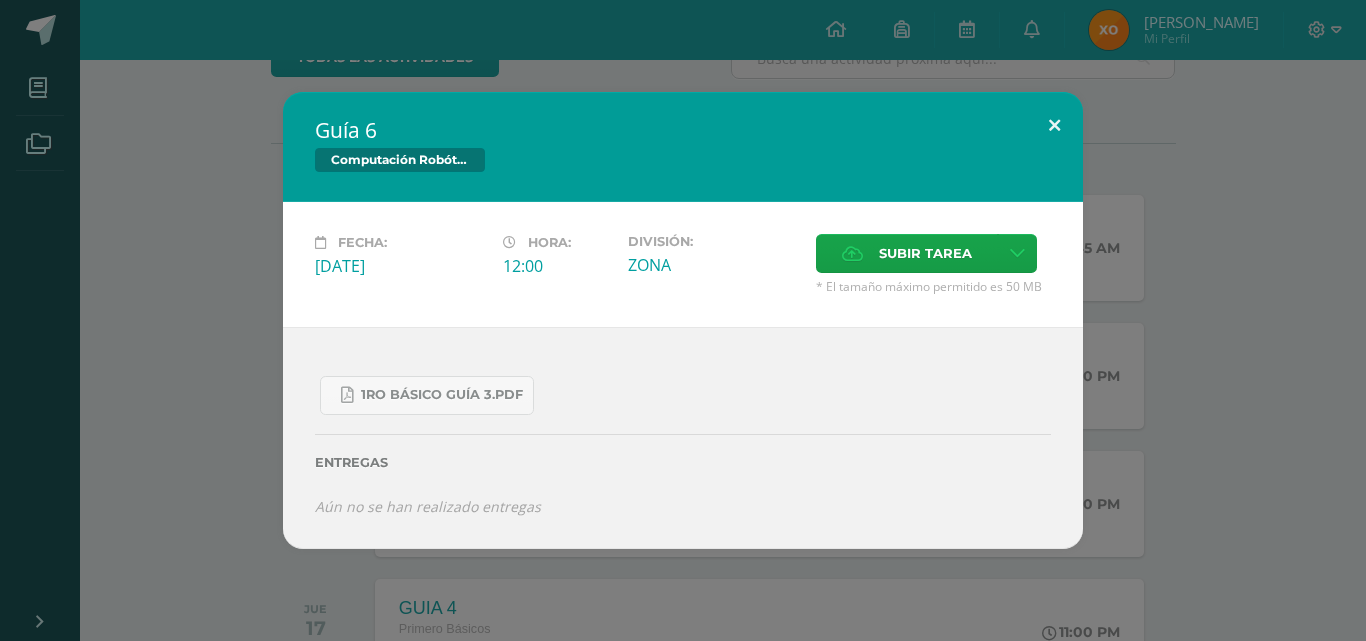 drag, startPoint x: 1053, startPoint y: 113, endPoint x: 1032, endPoint y: 128, distance: 25.806976 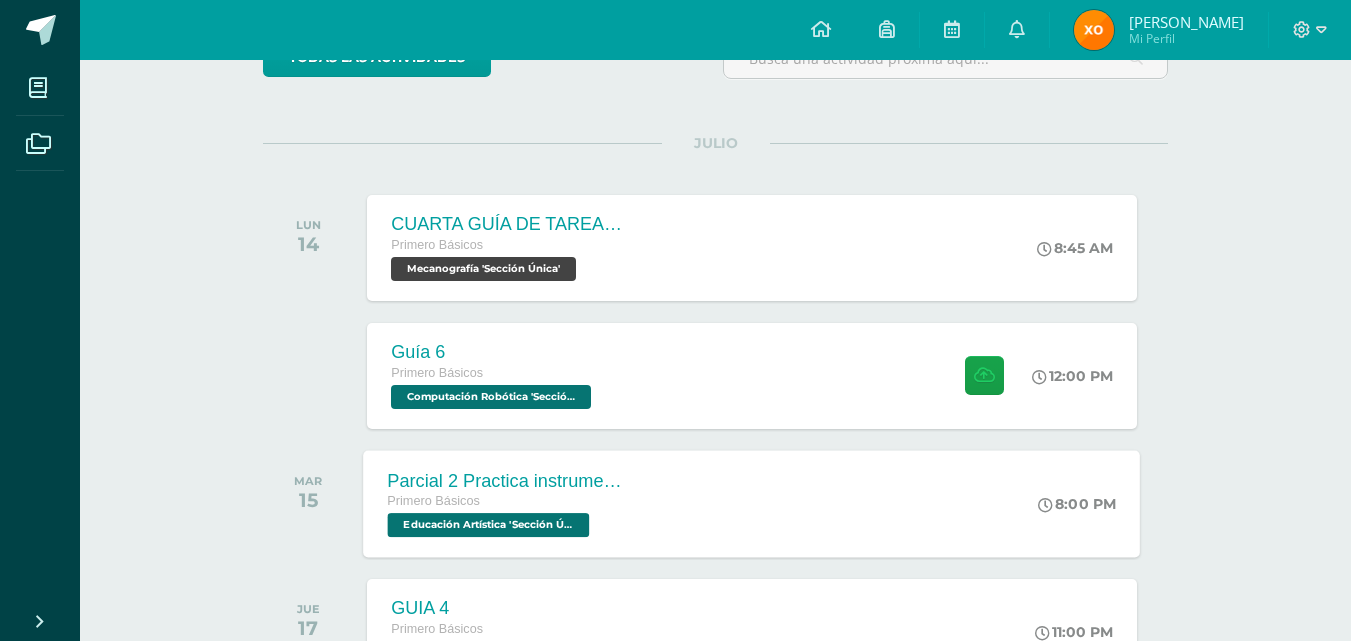click on "Parcial 2 Practica instrumental" at bounding box center [509, 480] 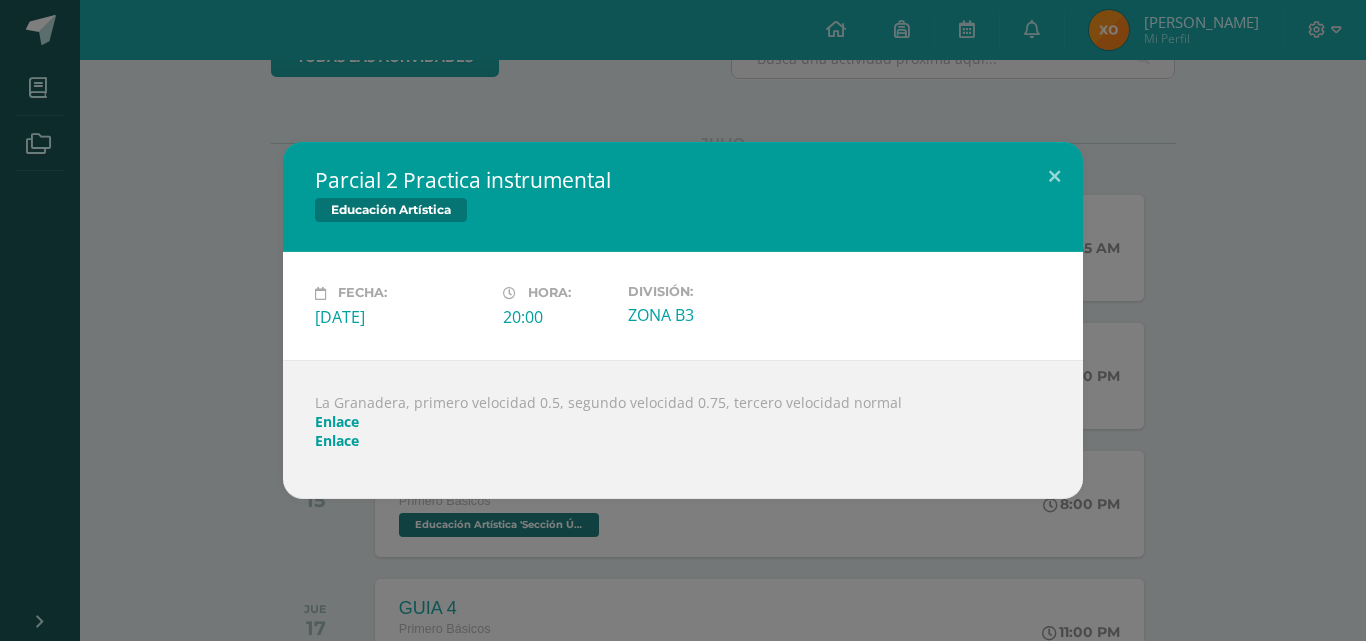 click on "Parcial 2 Practica instrumental
Educación Artística
Fecha:
Martes 15 de Julio
Hora:
20:00
División:" at bounding box center (683, 320) 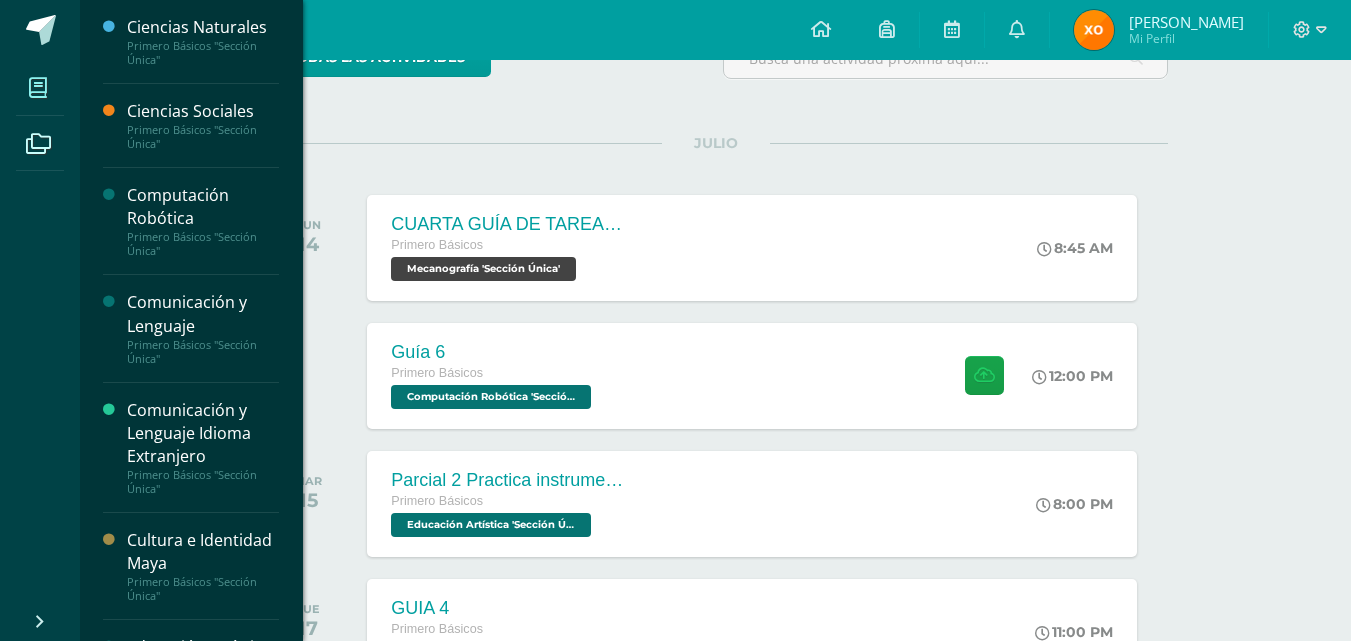 click at bounding box center [38, 88] 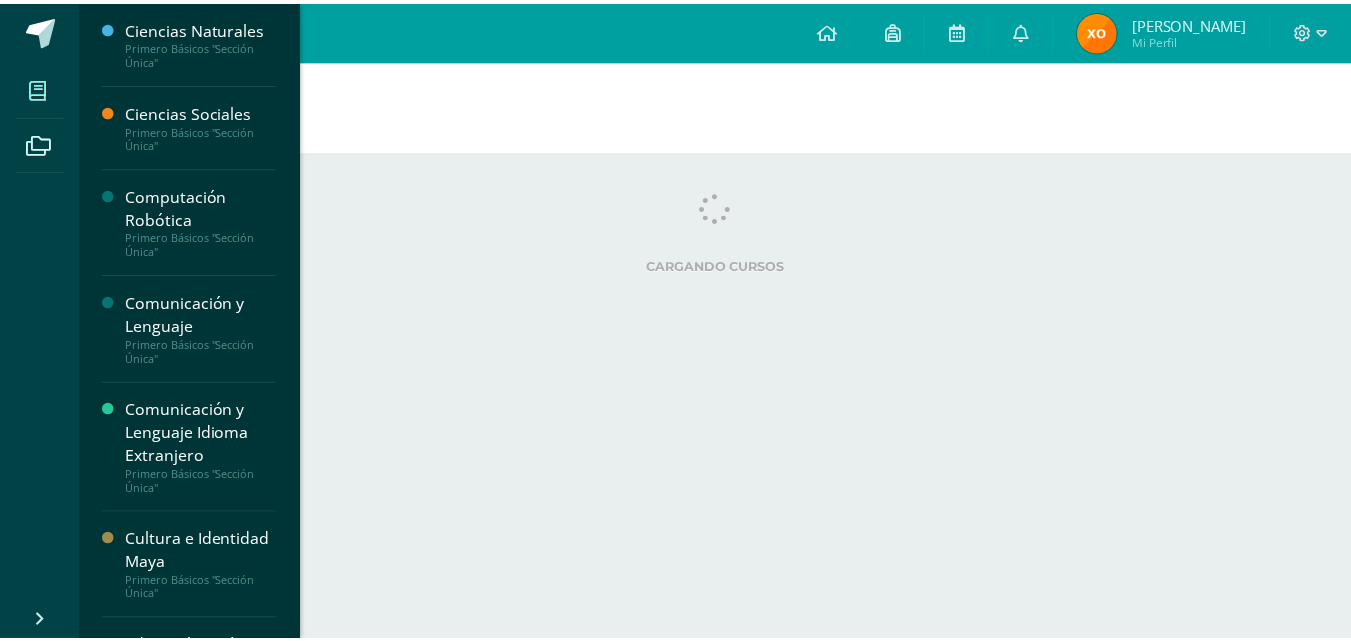 scroll, scrollTop: 0, scrollLeft: 0, axis: both 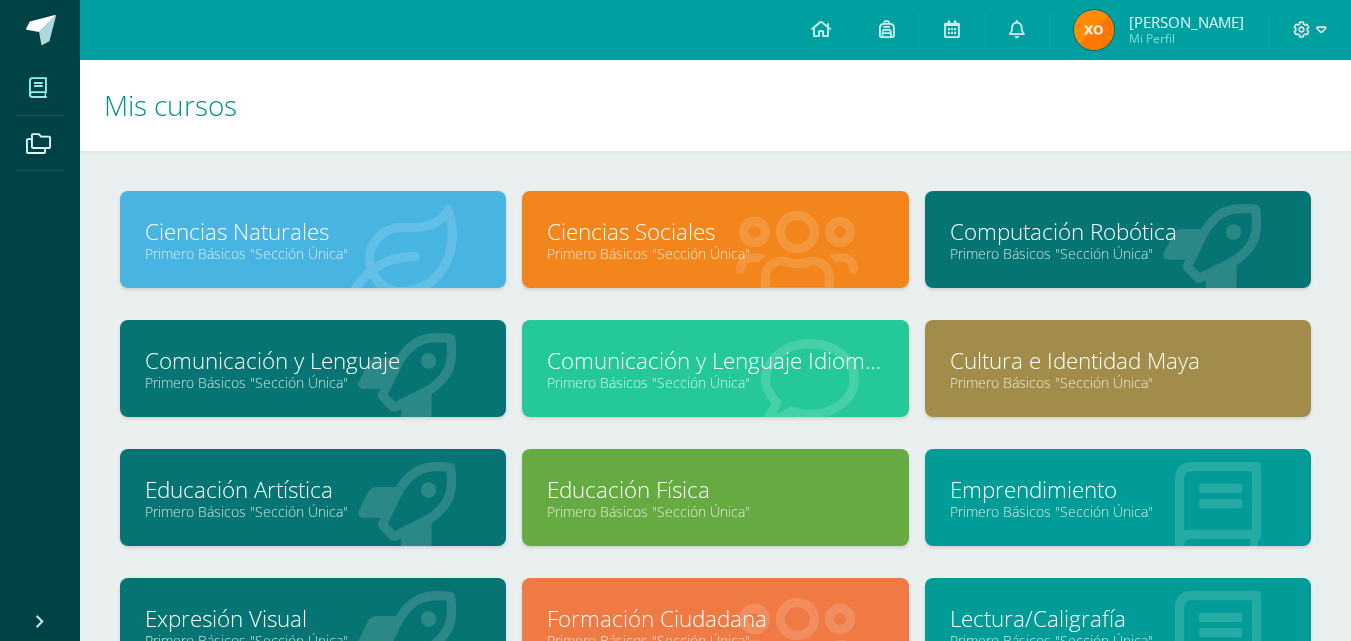 click on "Mis cursos Archivos Cerrar panel
Ciencias Naturales
Primero
Básicos
"Sección Única"
Ciencias Sociales
Primero
Básicos
"Sección Única"
Computación  Robótica
Primero
Básicos
"Sección Única"
Comunicación y [GEOGRAPHIC_DATA]
Primero
Básicos
"Sección Única"
Comunicación y Lenguaje Idioma Extranjero
Cultura e Identidad Maya
Ver Todos los Cursos  Configuración" at bounding box center (675, 484) 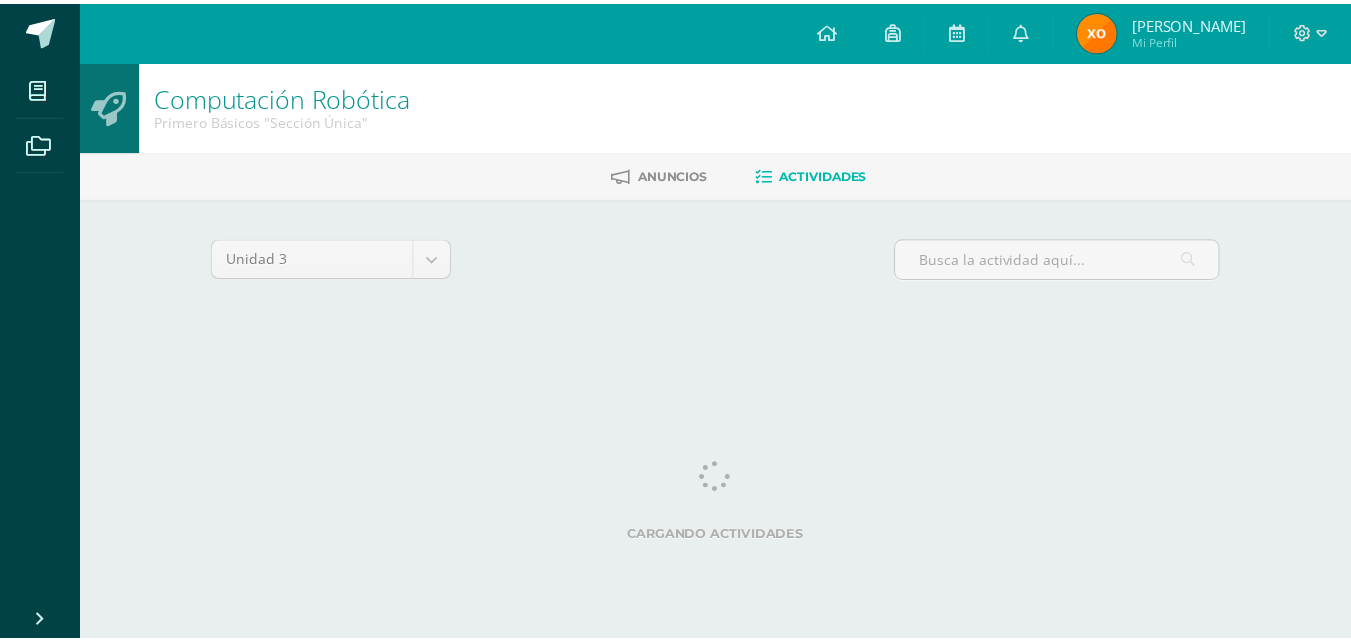 scroll, scrollTop: 0, scrollLeft: 0, axis: both 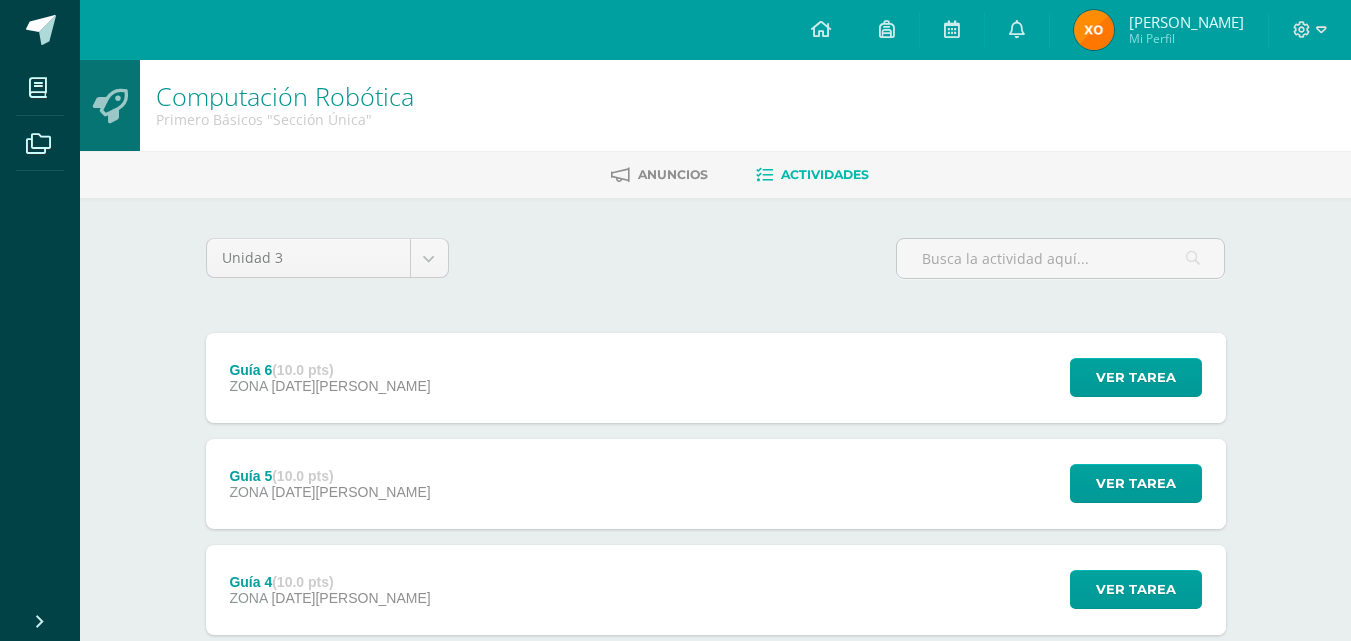 click on "Guía 6  (10.0 pts)
ZONA
[DATE][PERSON_NAME]" at bounding box center (330, 378) 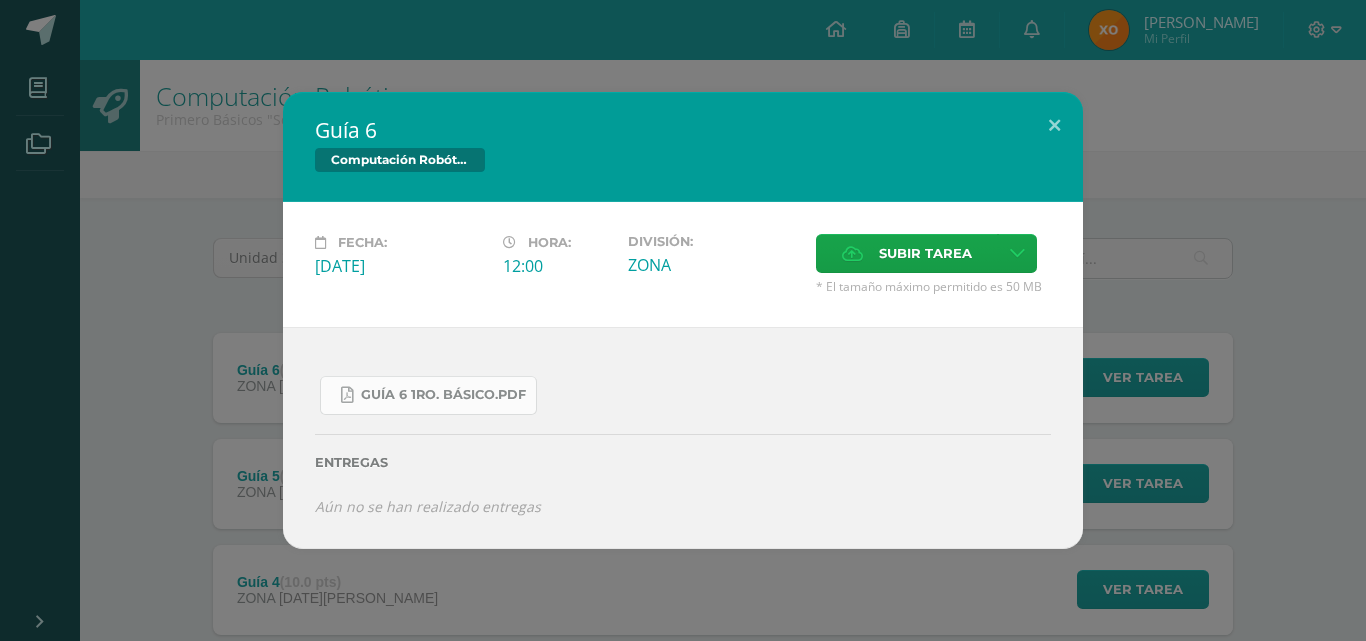 click on "Guía 6 1ro. Básico.pdf" at bounding box center [428, 395] 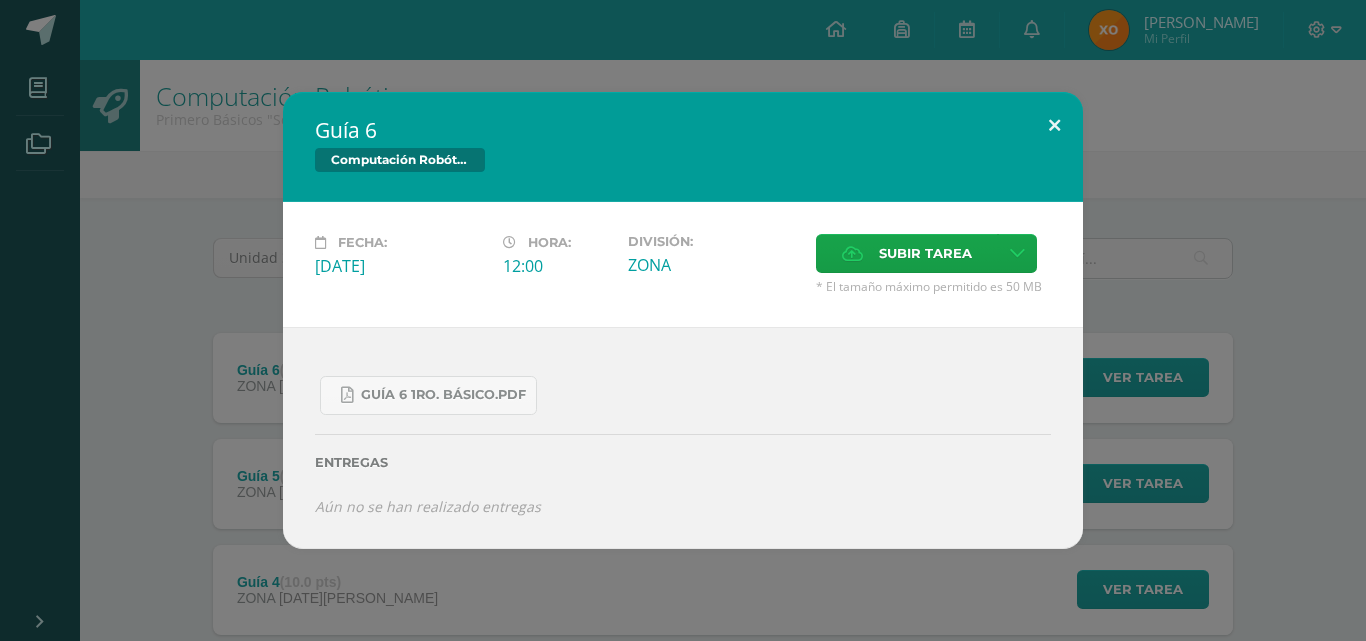 click at bounding box center [1054, 126] 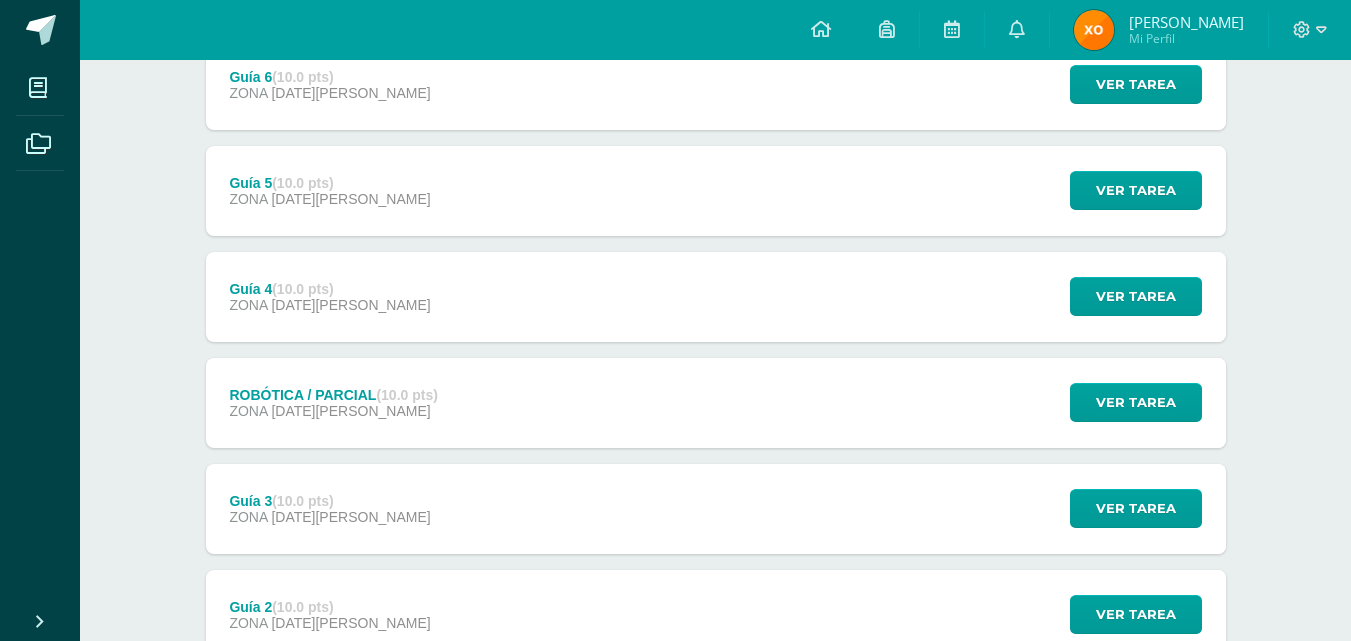 scroll, scrollTop: 300, scrollLeft: 0, axis: vertical 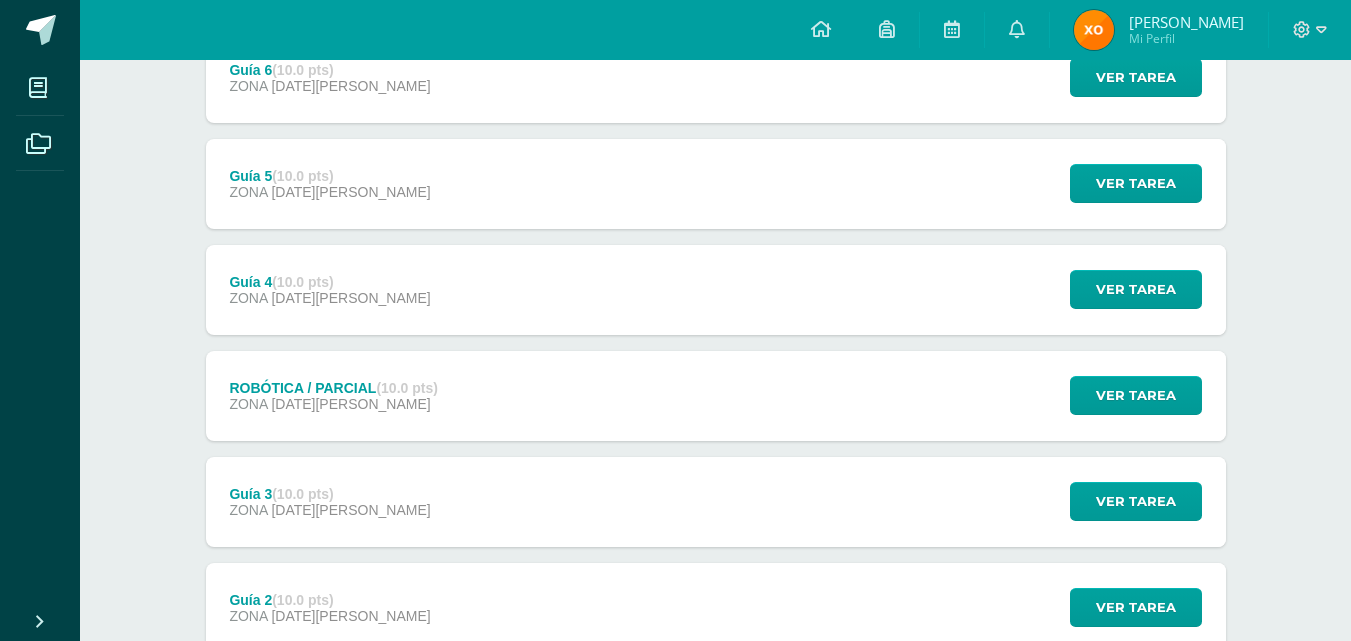 click on "(10.0 pts)" at bounding box center (302, 282) 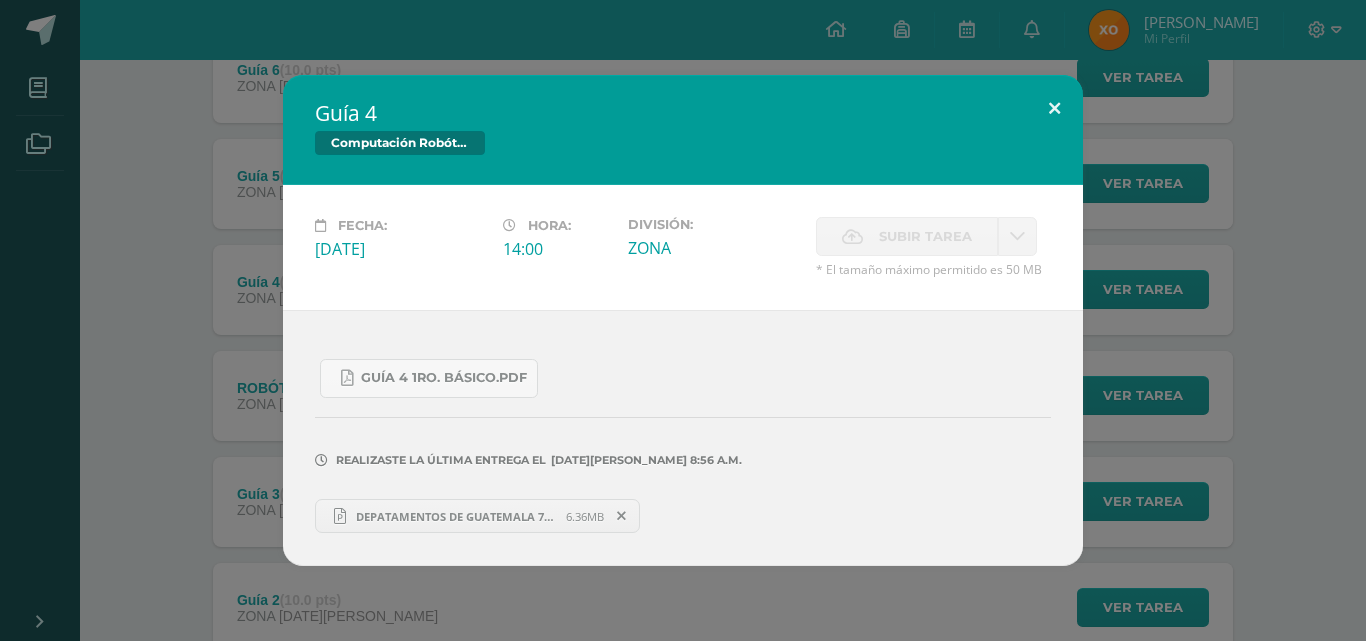 click at bounding box center (1054, 109) 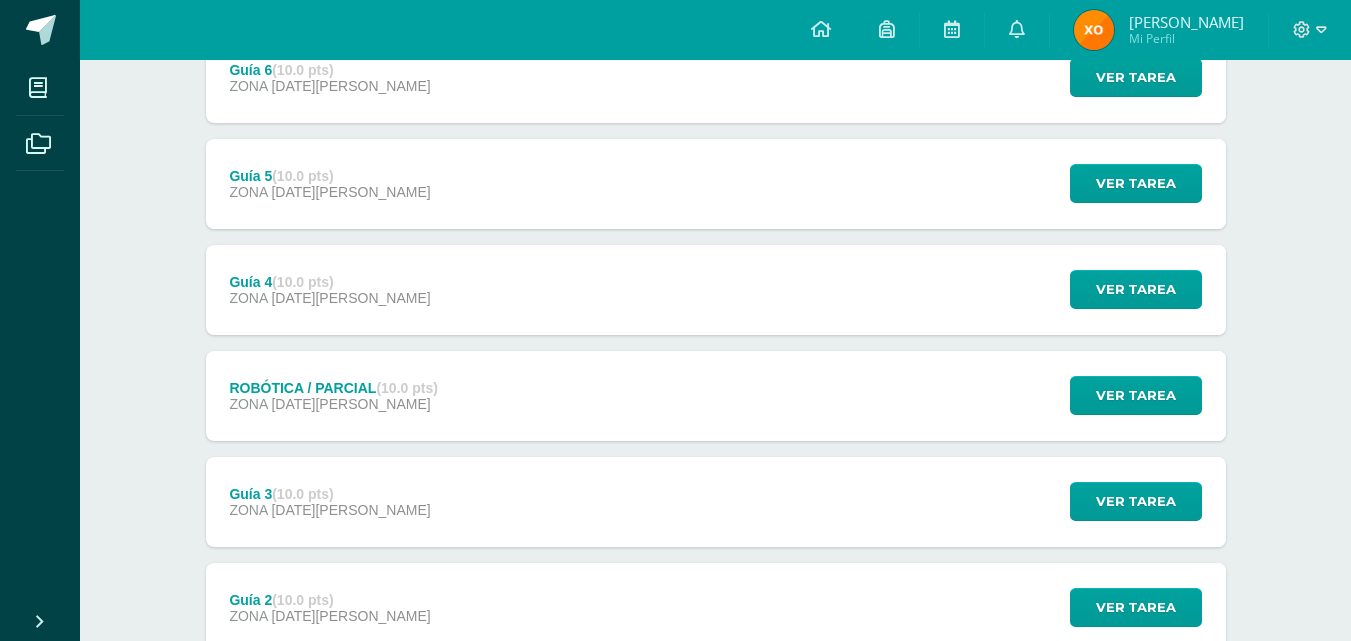 click on "Guía 3  (10.0 pts)
ZONA
[DATE][PERSON_NAME]" at bounding box center [330, 502] 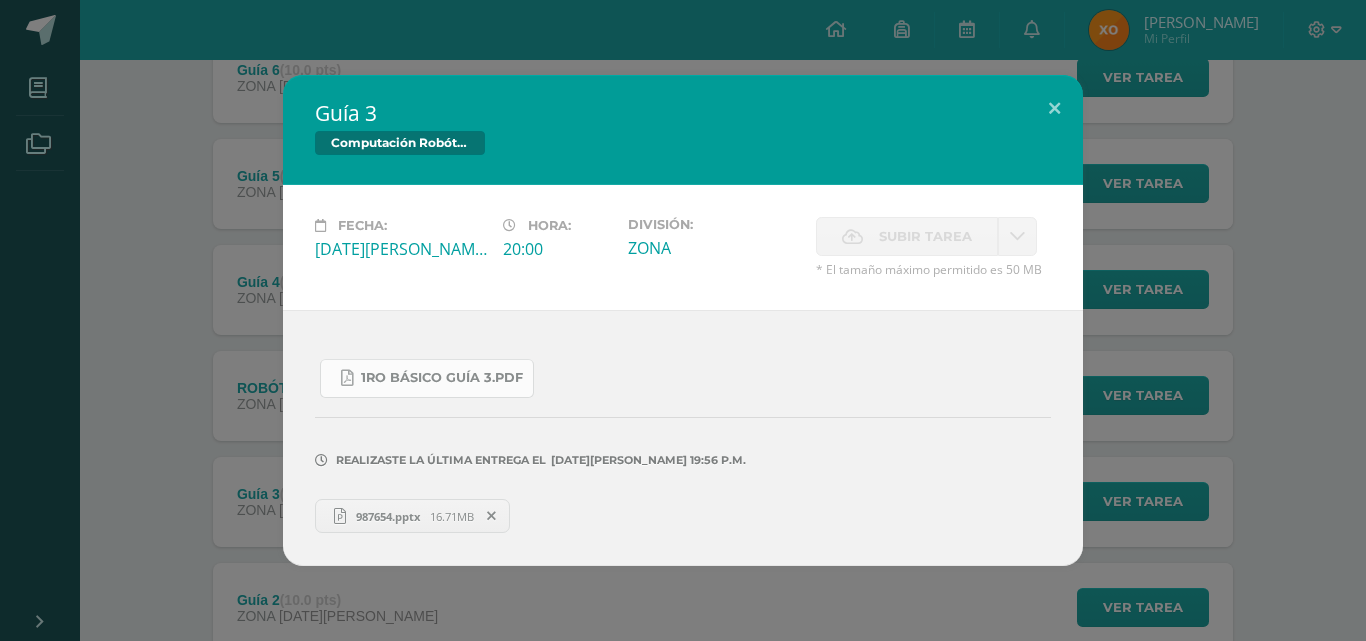 click on "1ro Básico Guía 3.pdf" at bounding box center (442, 378) 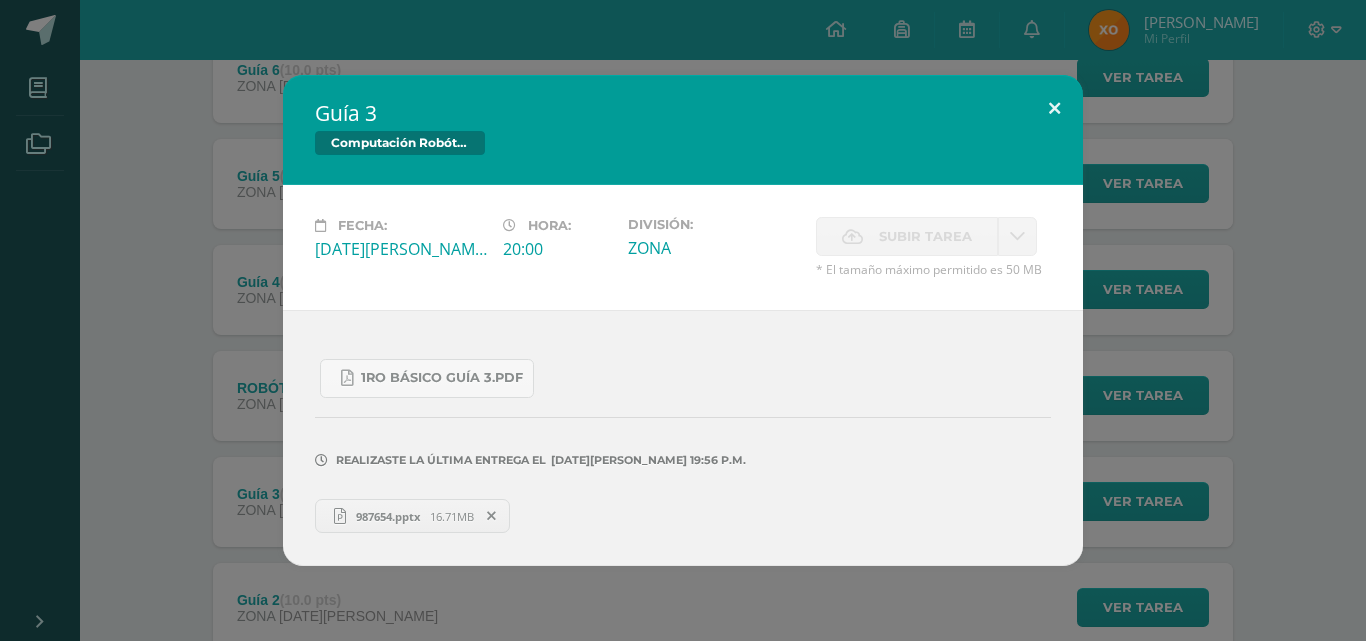 click at bounding box center [1054, 109] 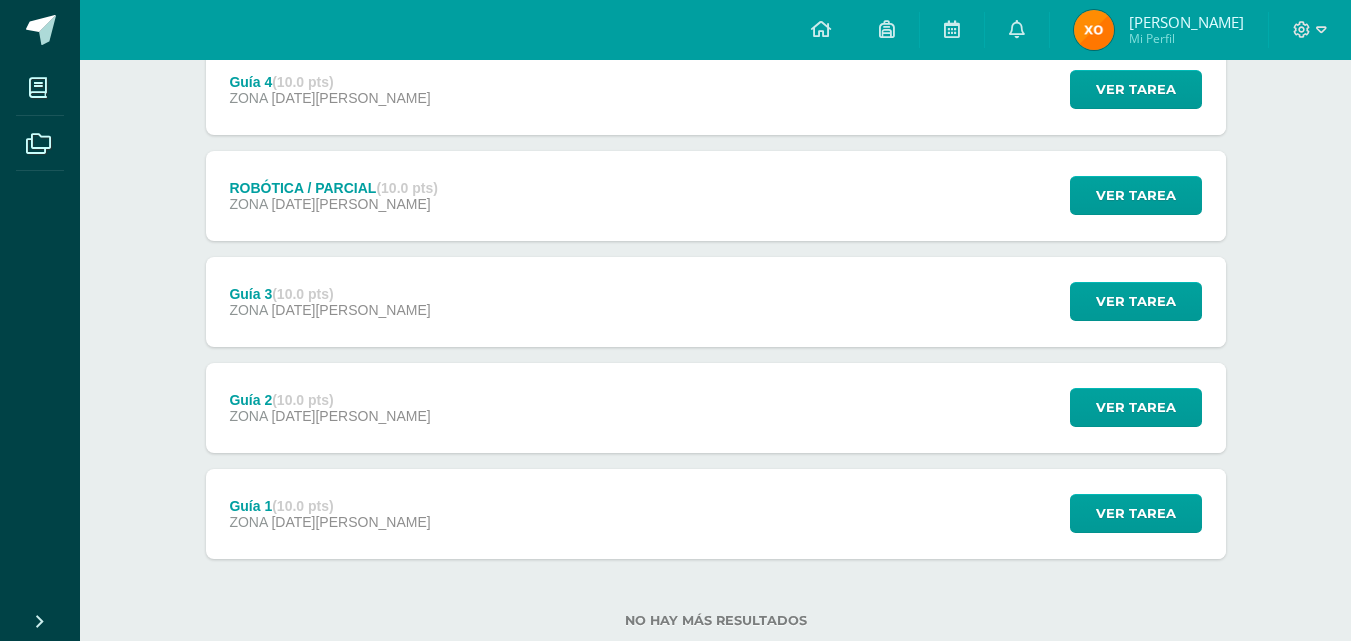 scroll, scrollTop: 551, scrollLeft: 0, axis: vertical 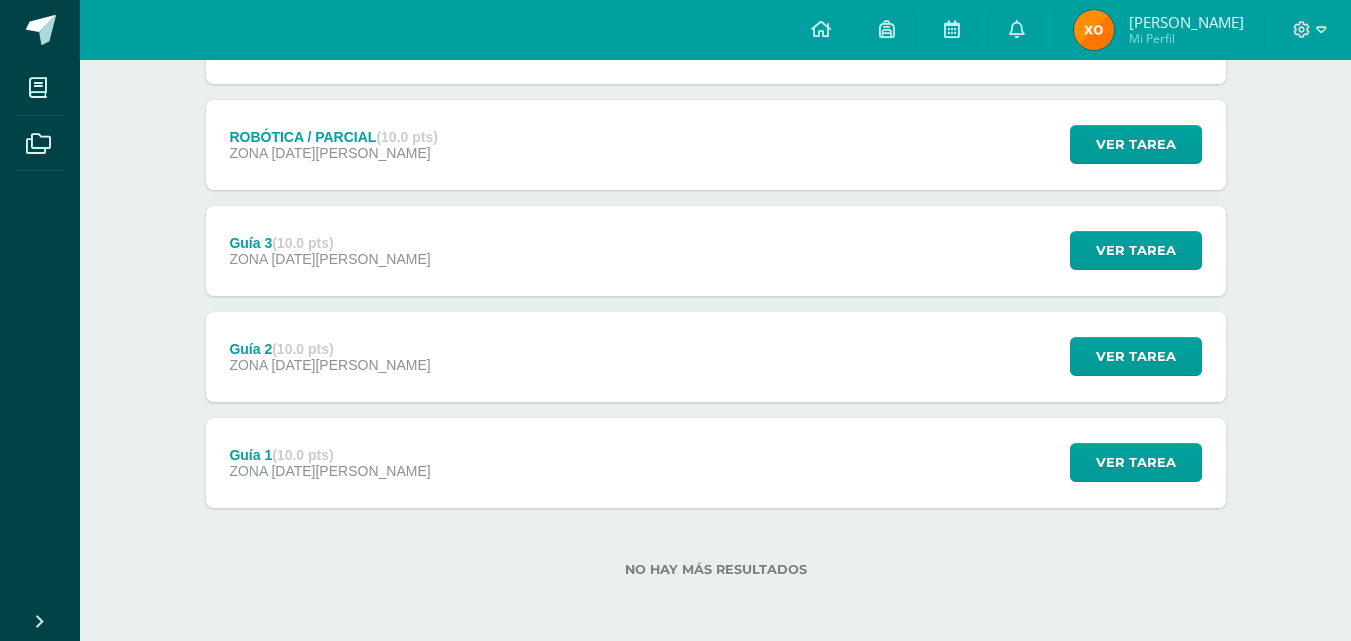 click on "Guía 2  (10.0 pts)
ZONA
[DATE][PERSON_NAME]
Ver tarea
Guía 2
Computación  Robótica
Cargando contenido" at bounding box center (716, 357) 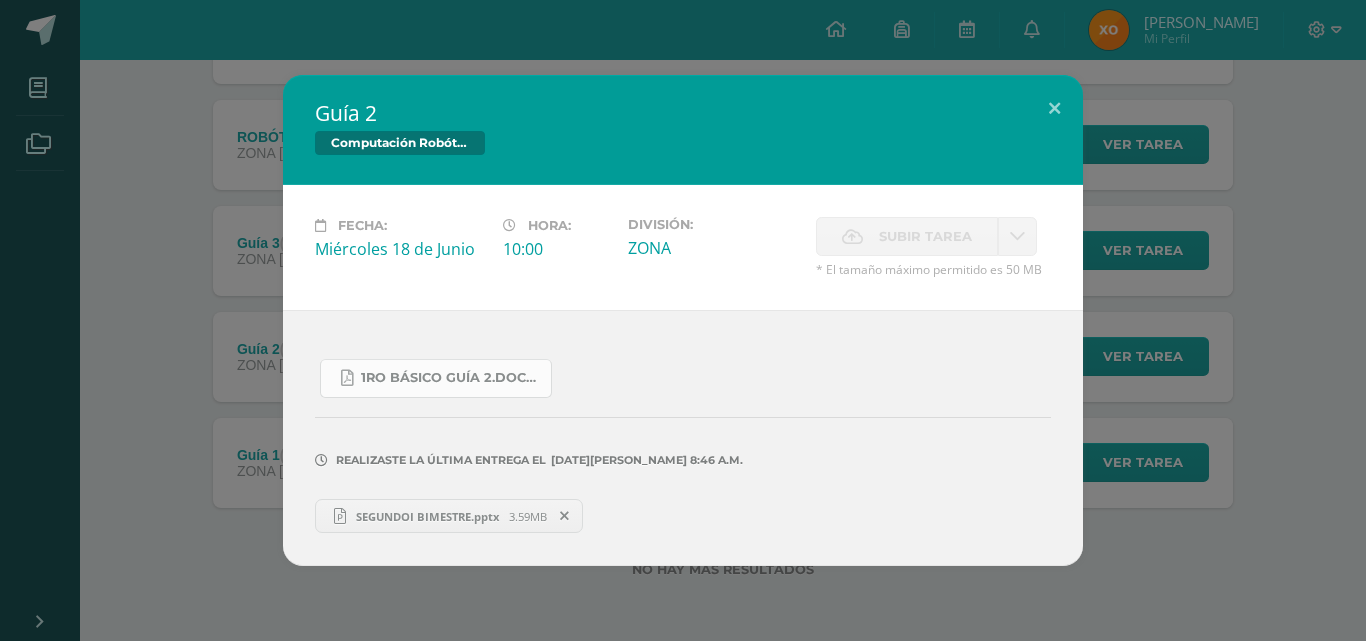 click on "1ro Básico Guía 2.docx.pdf" at bounding box center (451, 378) 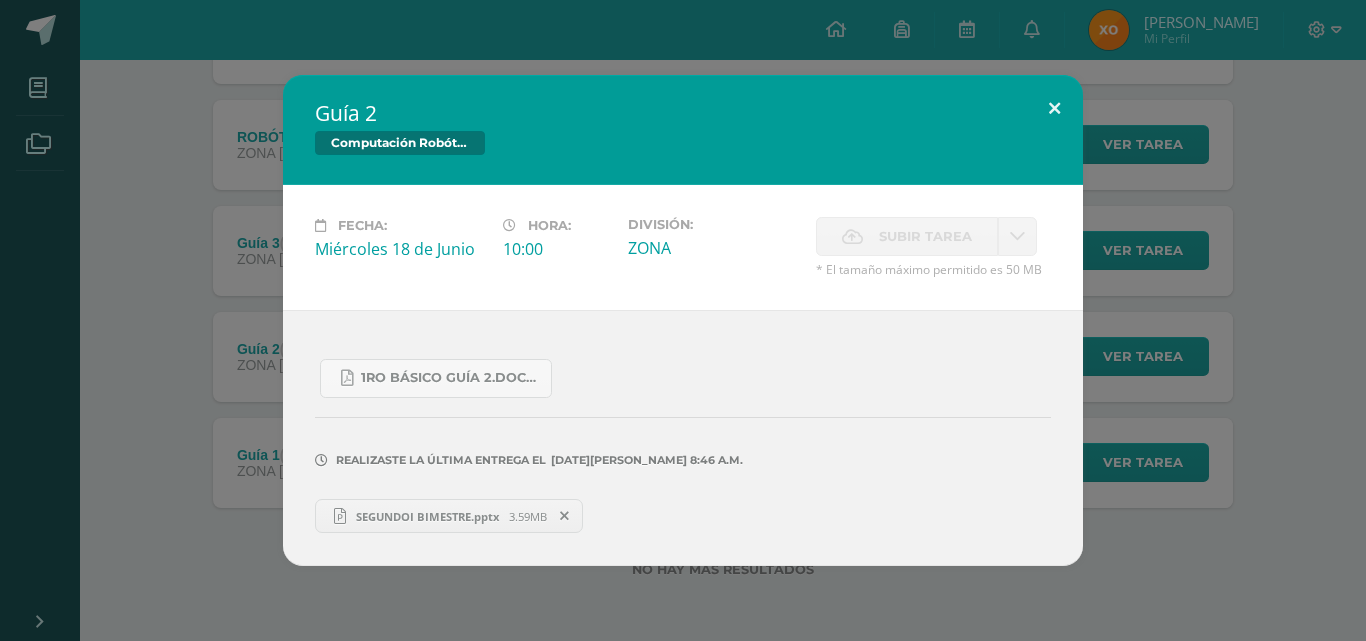 click at bounding box center (1054, 109) 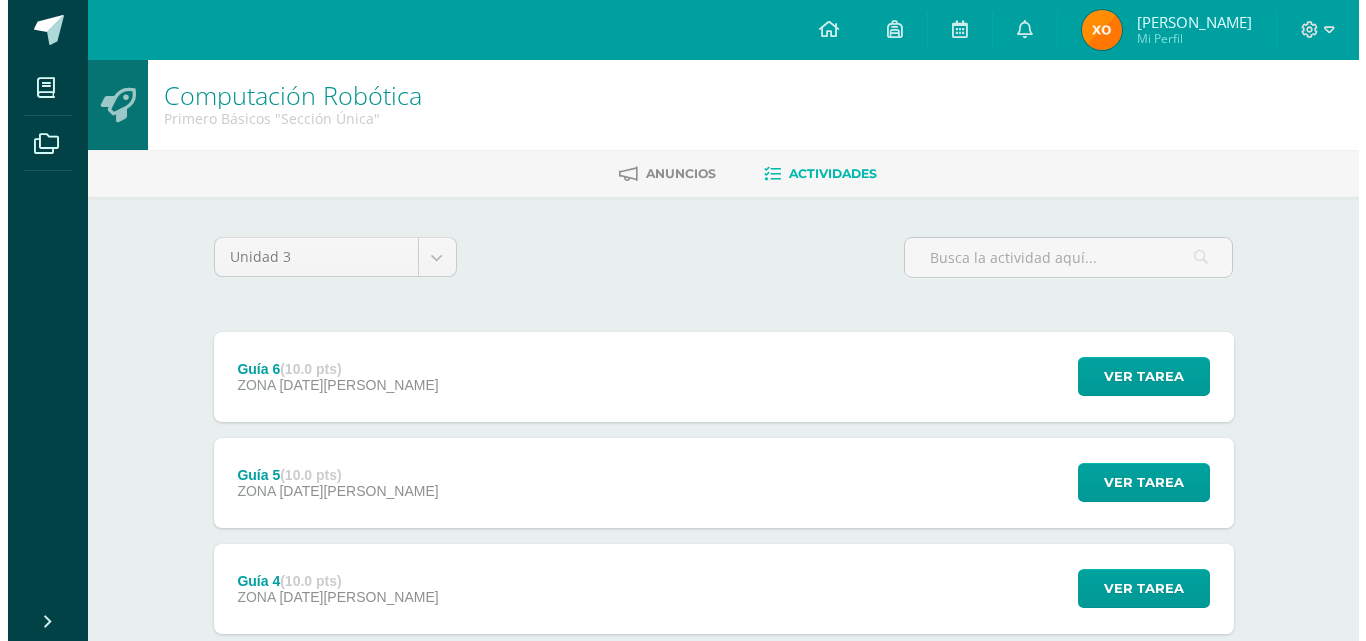scroll, scrollTop: 0, scrollLeft: 0, axis: both 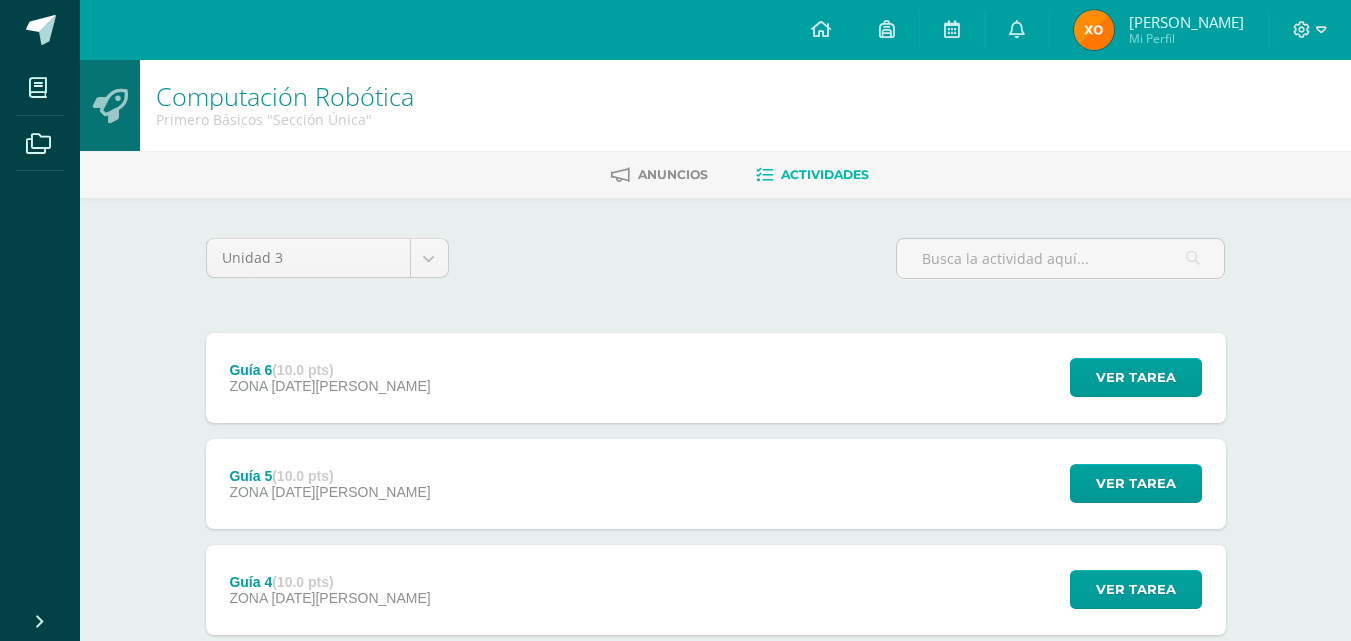 click on "Guía 6  (10.0 pts)
ZONA
[DATE][PERSON_NAME]
Ver tarea
Guía 6
Computación  Robótica
Fecha:
[DATE][PERSON_NAME]:
Subir tarea" at bounding box center (716, 378) 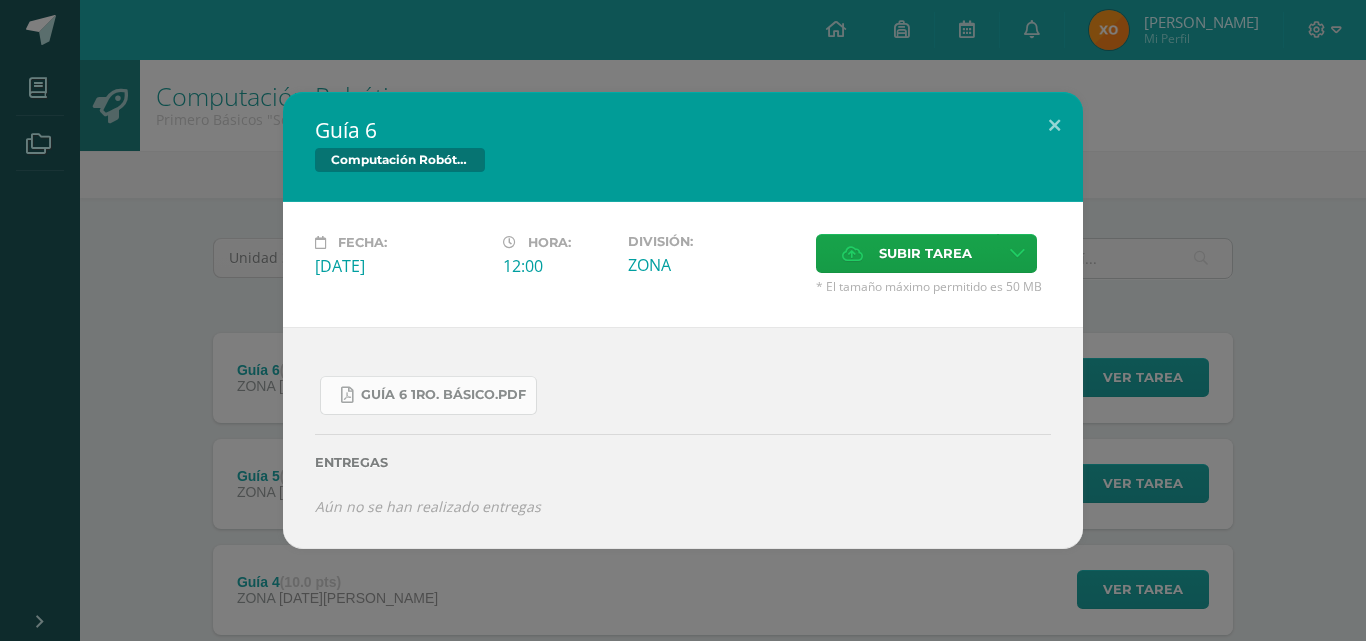 click on "Guía 6 1ro. Básico.pdf" at bounding box center (443, 395) 